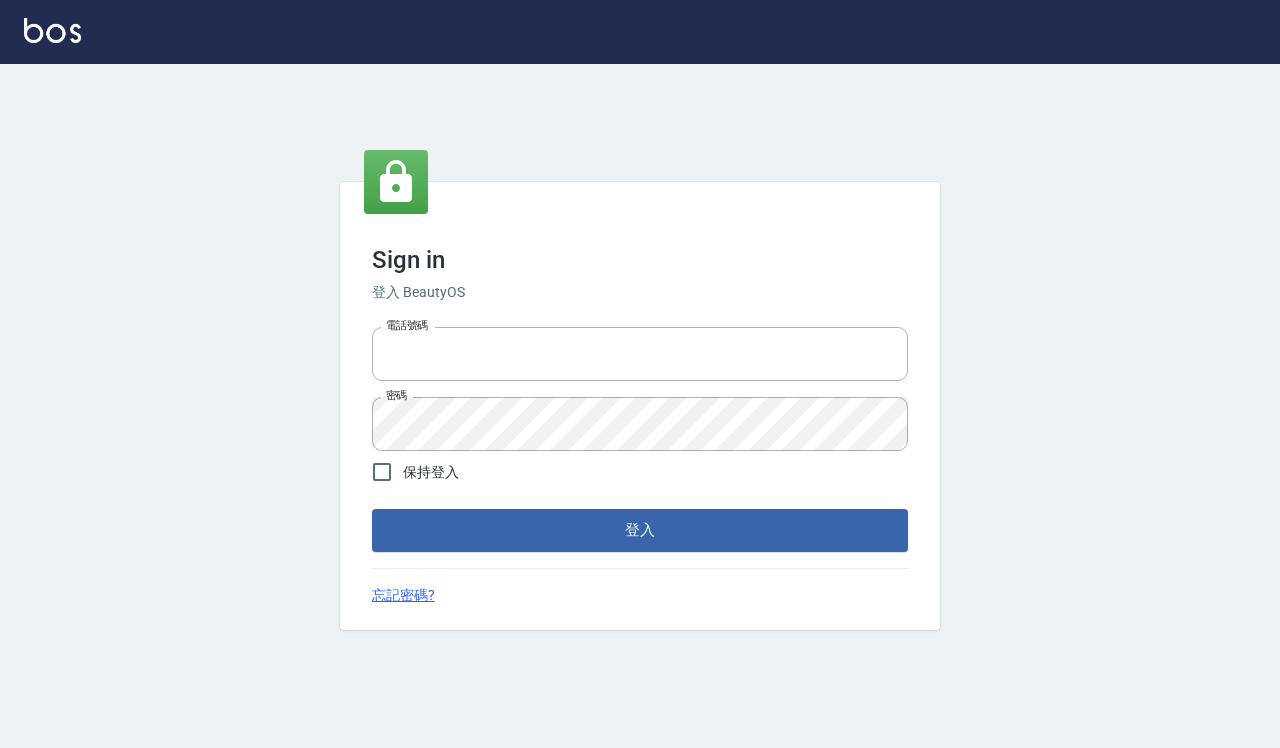 scroll, scrollTop: 0, scrollLeft: 0, axis: both 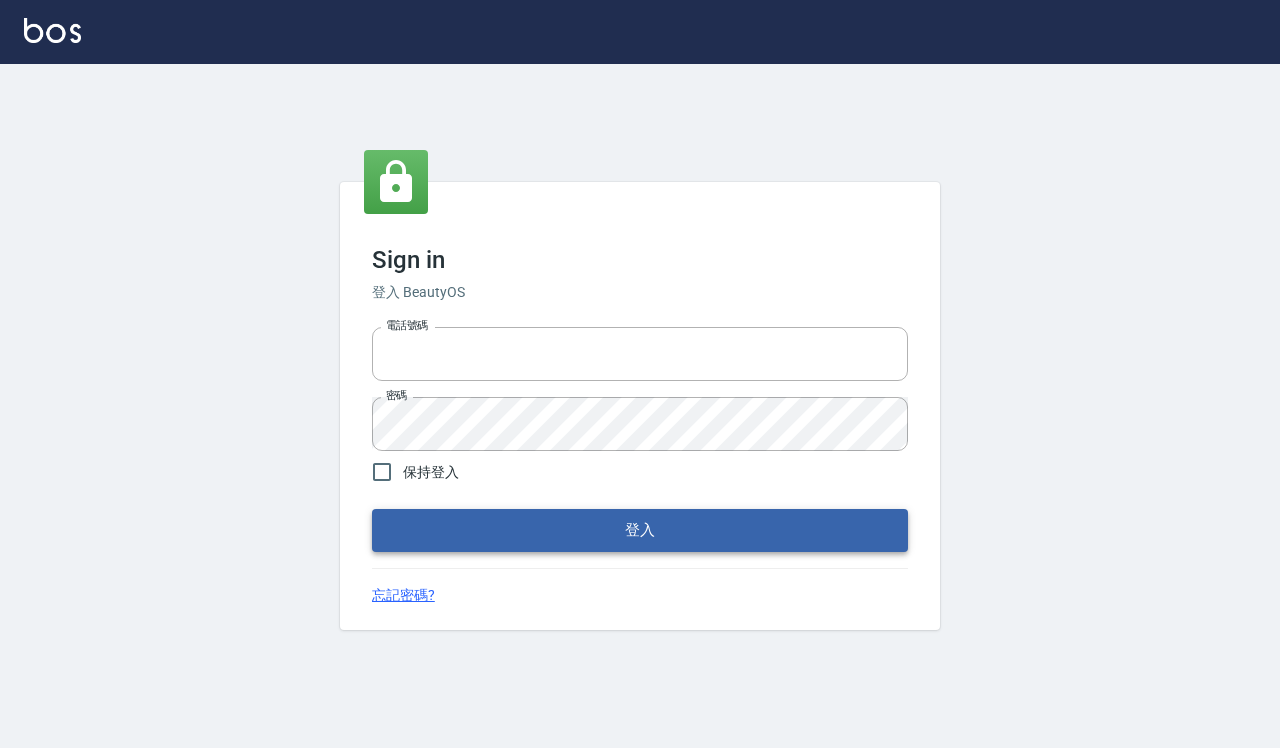 type on "0935291753" 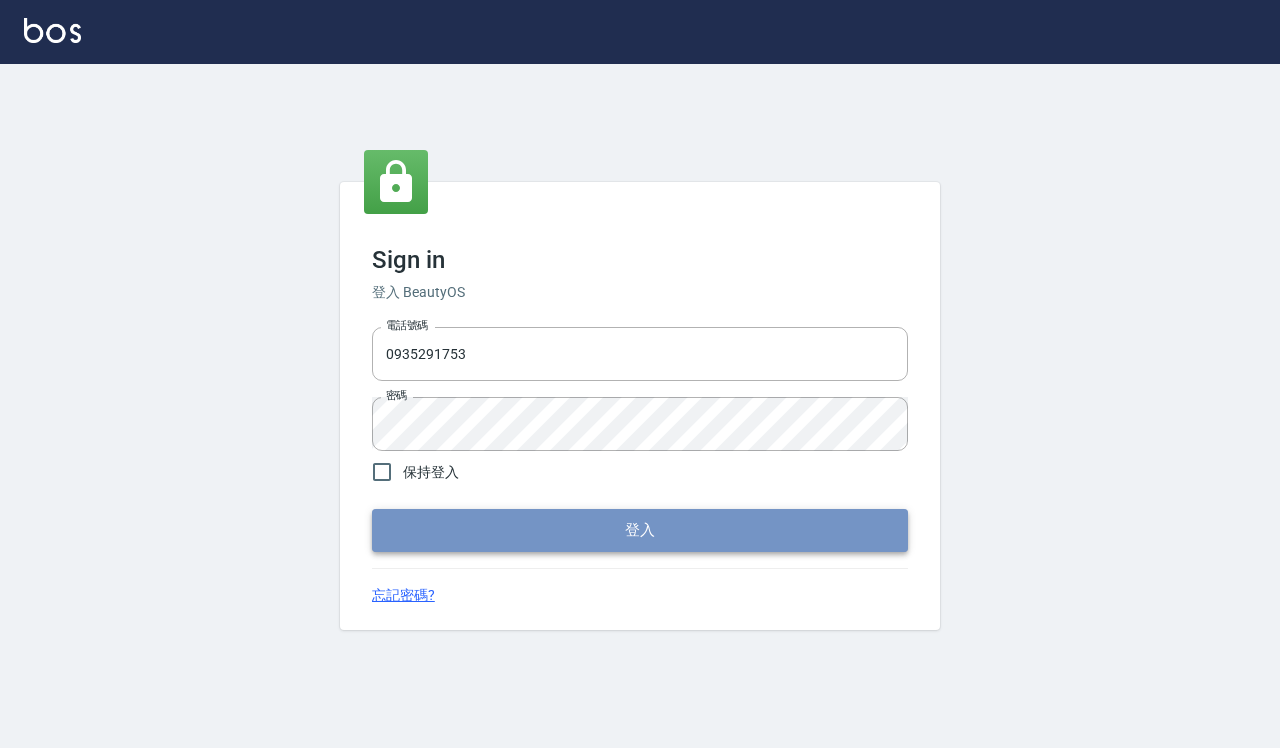 click on "登入" at bounding box center (640, 530) 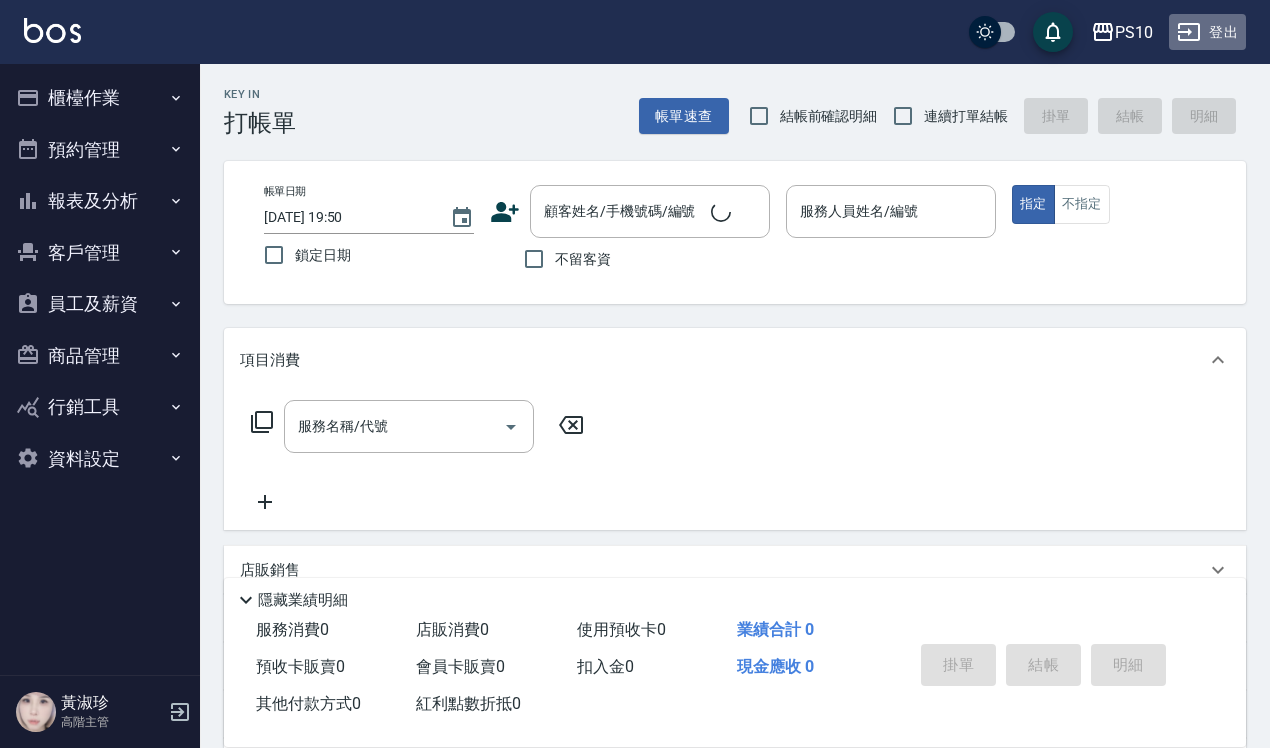 click on "登出" at bounding box center (1207, 32) 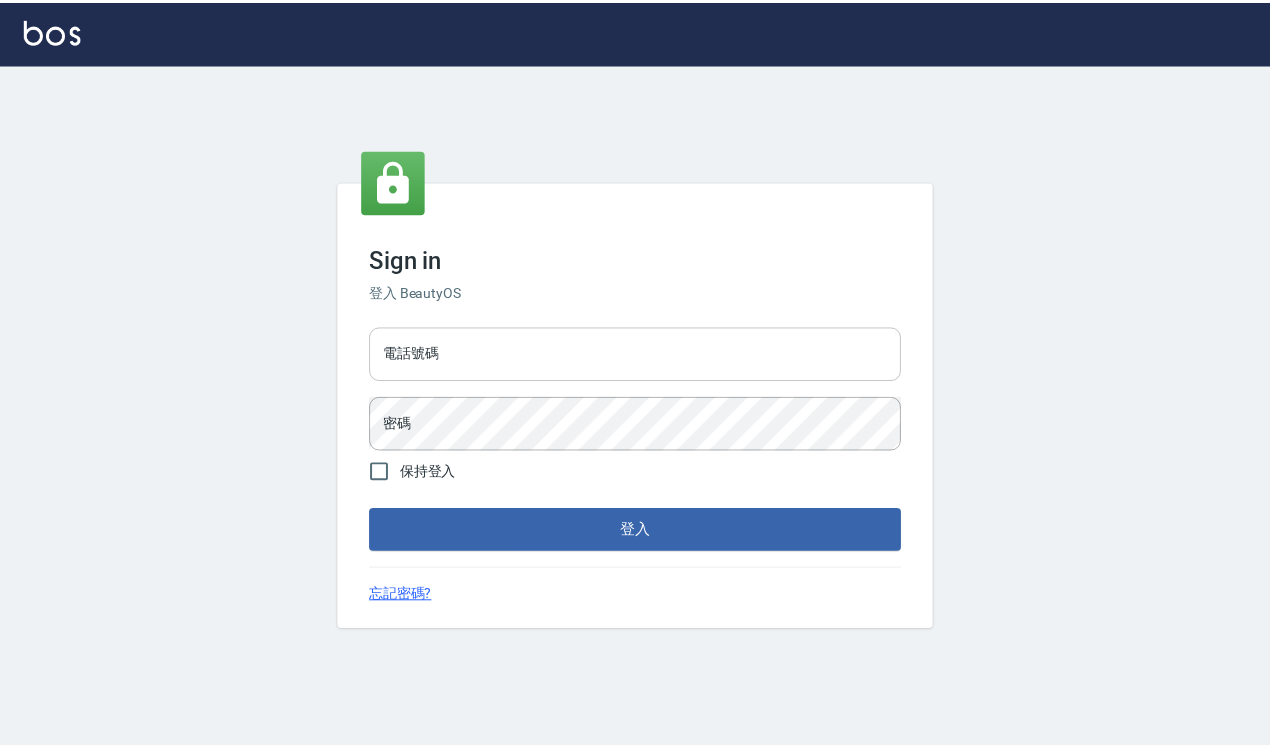 scroll, scrollTop: 0, scrollLeft: 0, axis: both 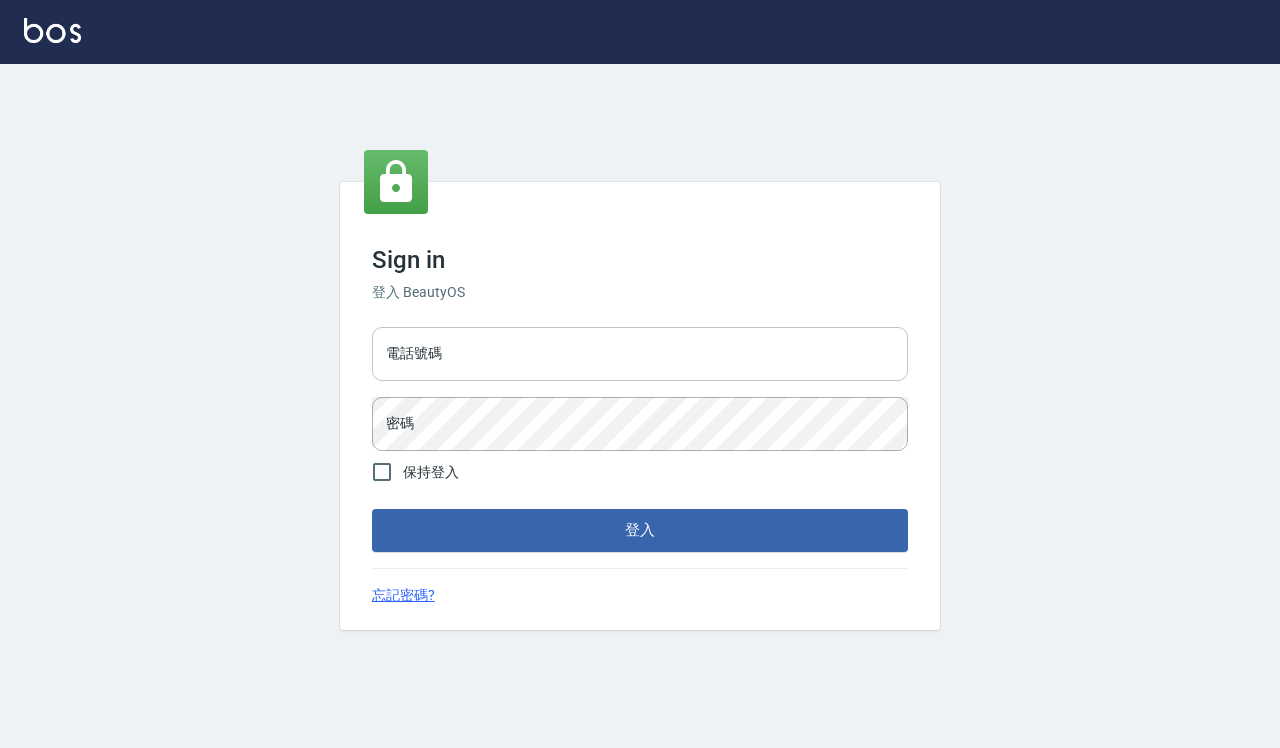 click on "電話號碼" at bounding box center [640, 354] 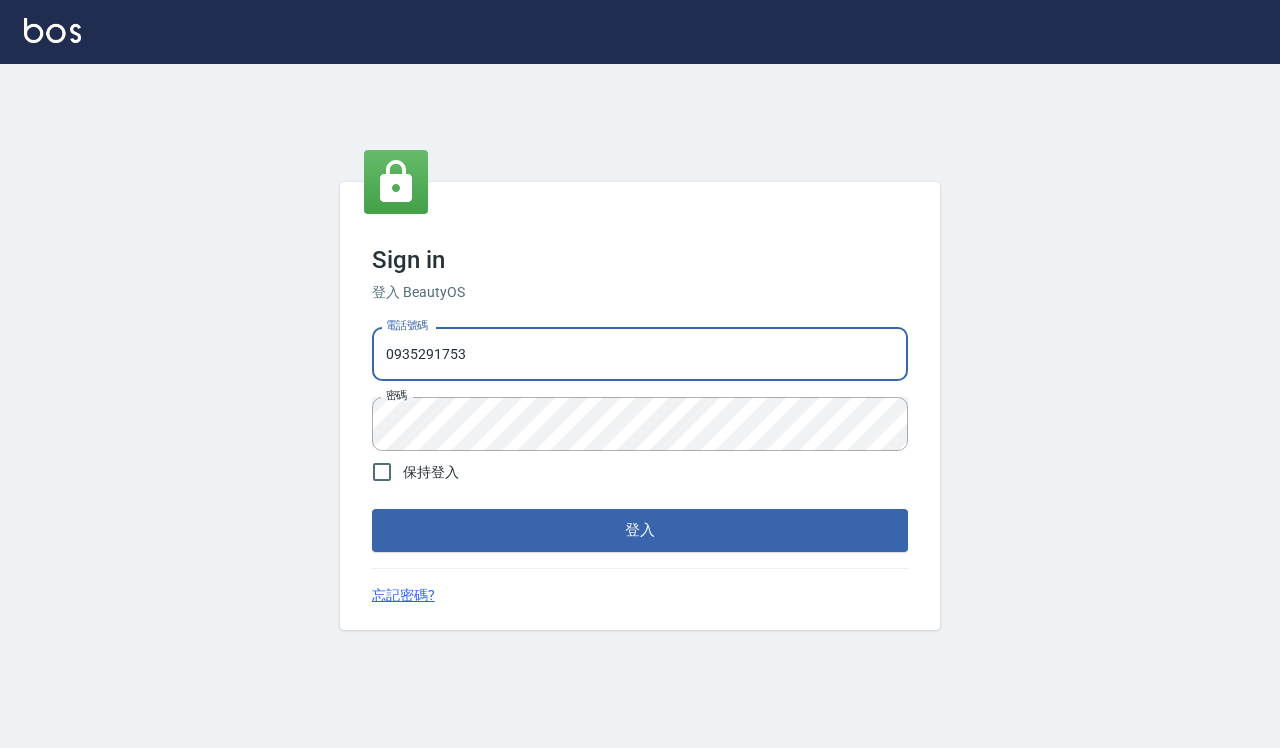 click on "0935291753" at bounding box center [640, 354] 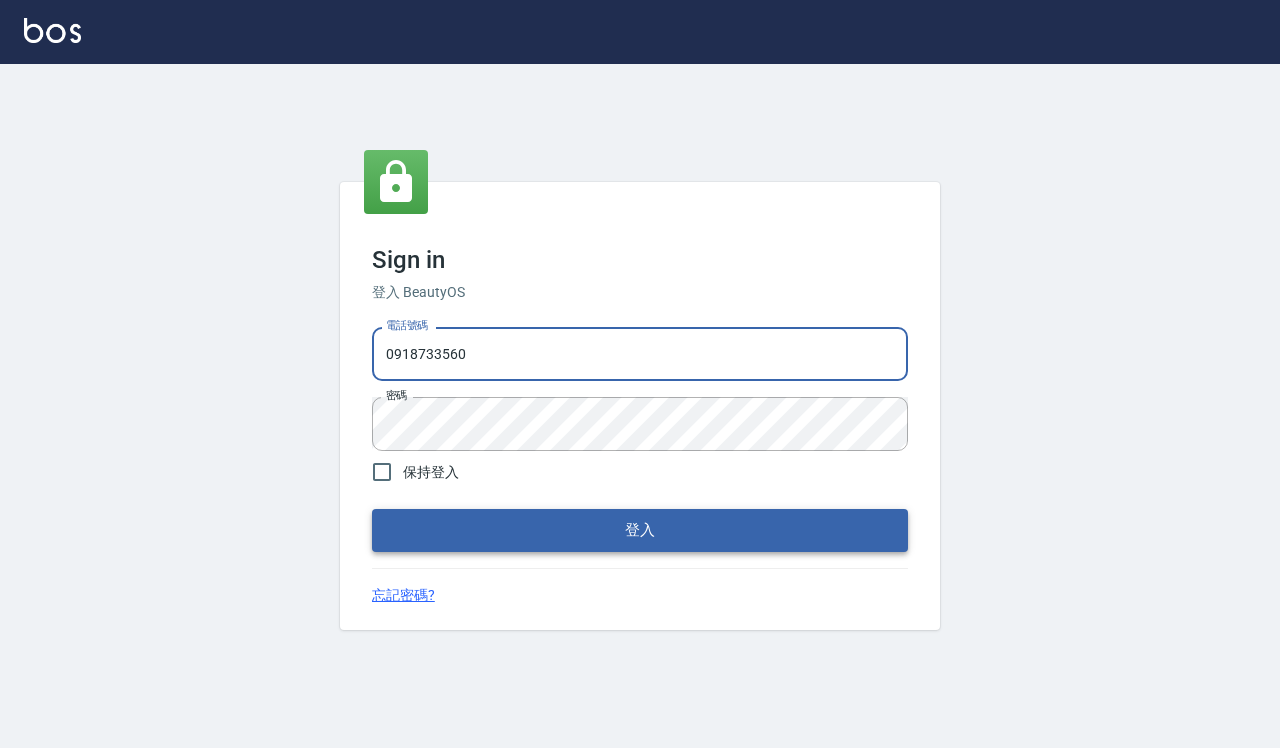 click on "登入" at bounding box center [640, 530] 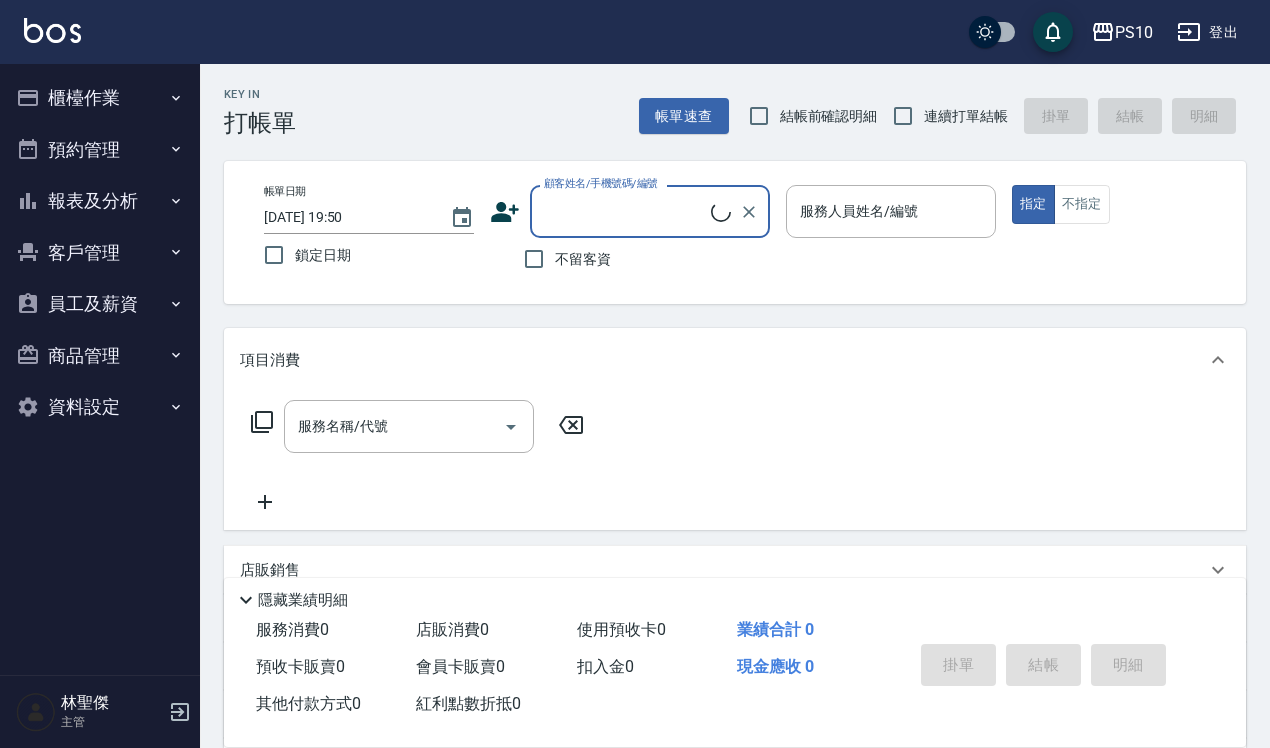 click on "櫃檯作業" at bounding box center [100, 98] 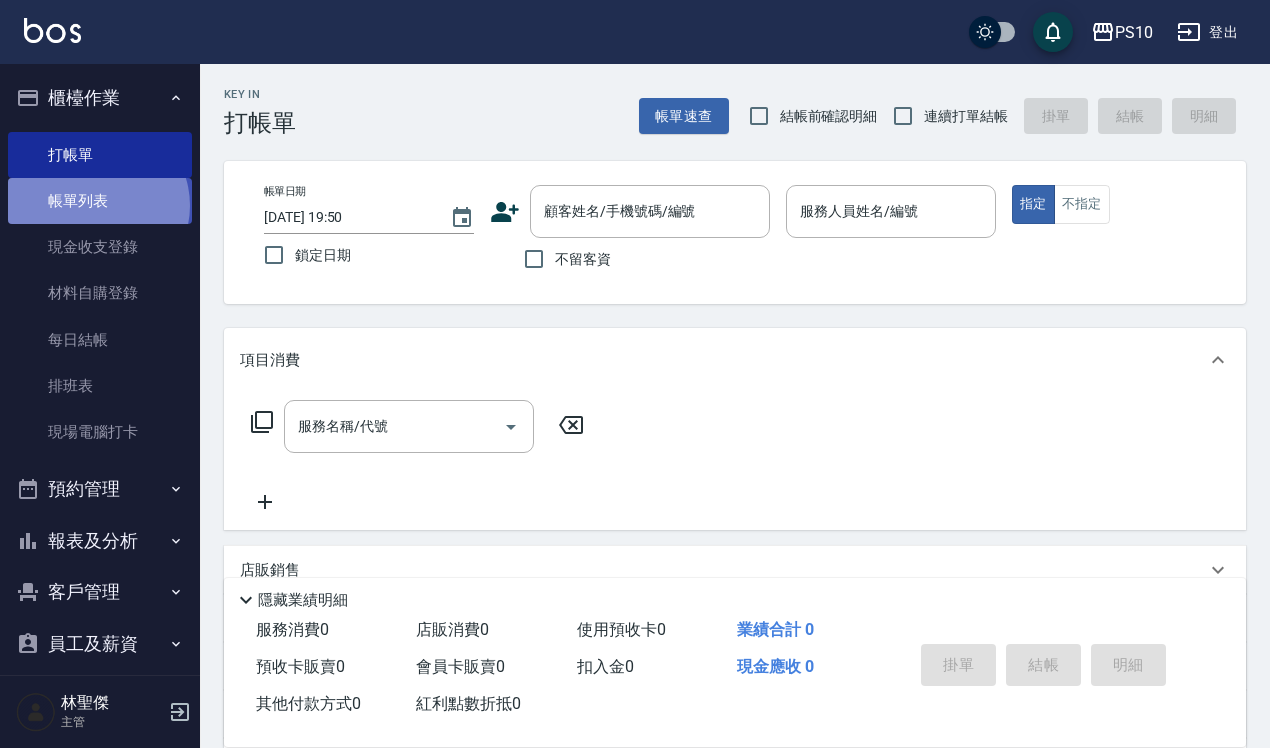click on "帳單列表" at bounding box center (100, 201) 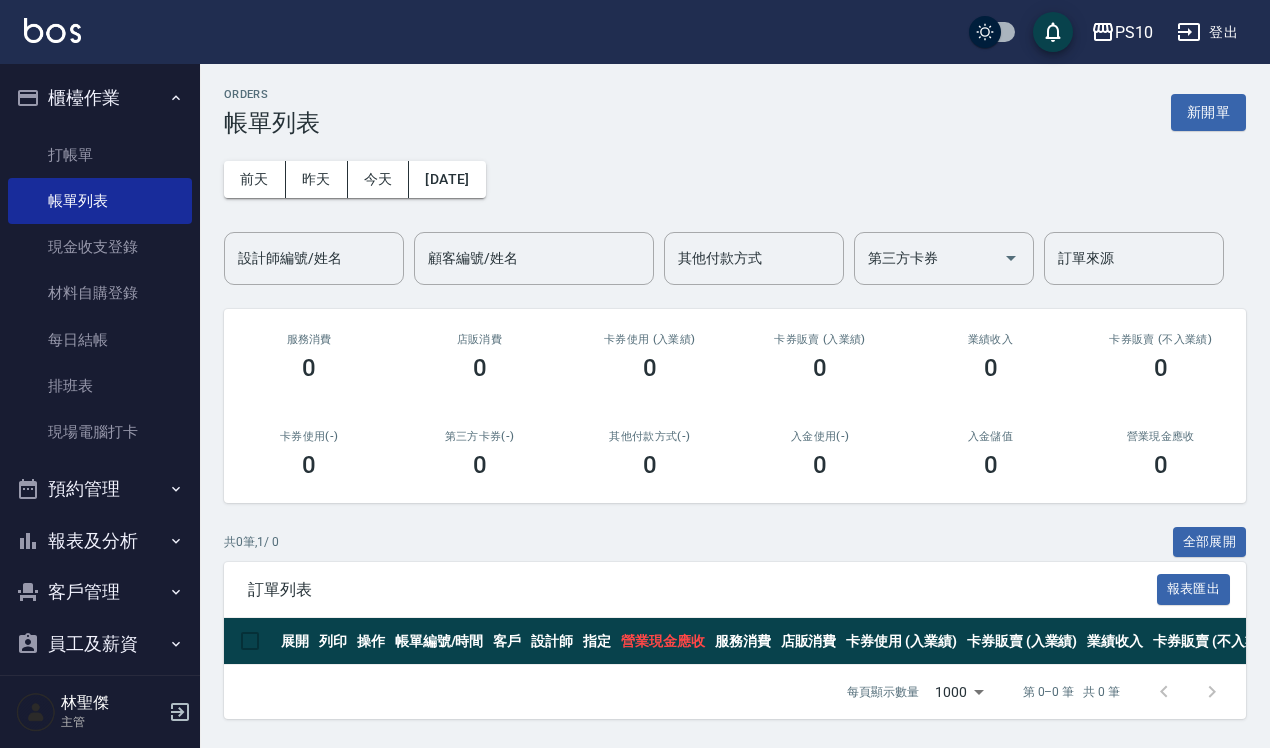 scroll, scrollTop: 13, scrollLeft: 0, axis: vertical 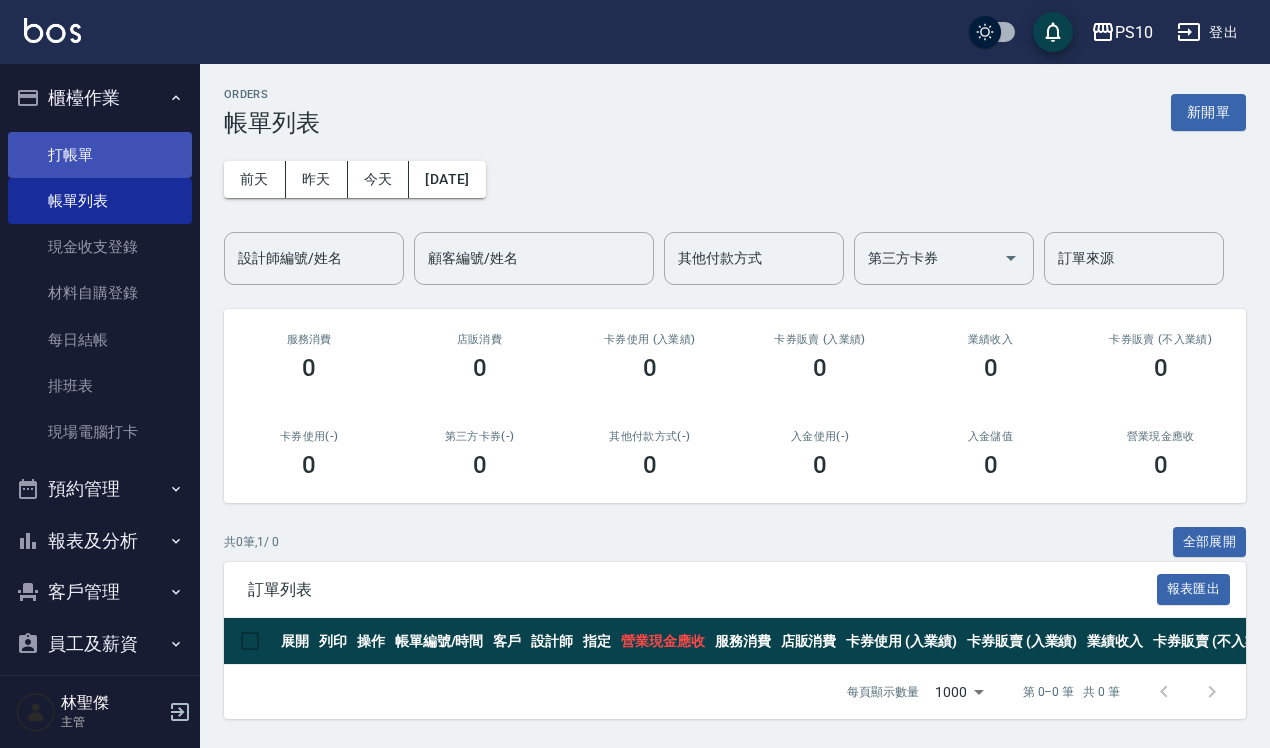 click on "打帳單" at bounding box center (100, 155) 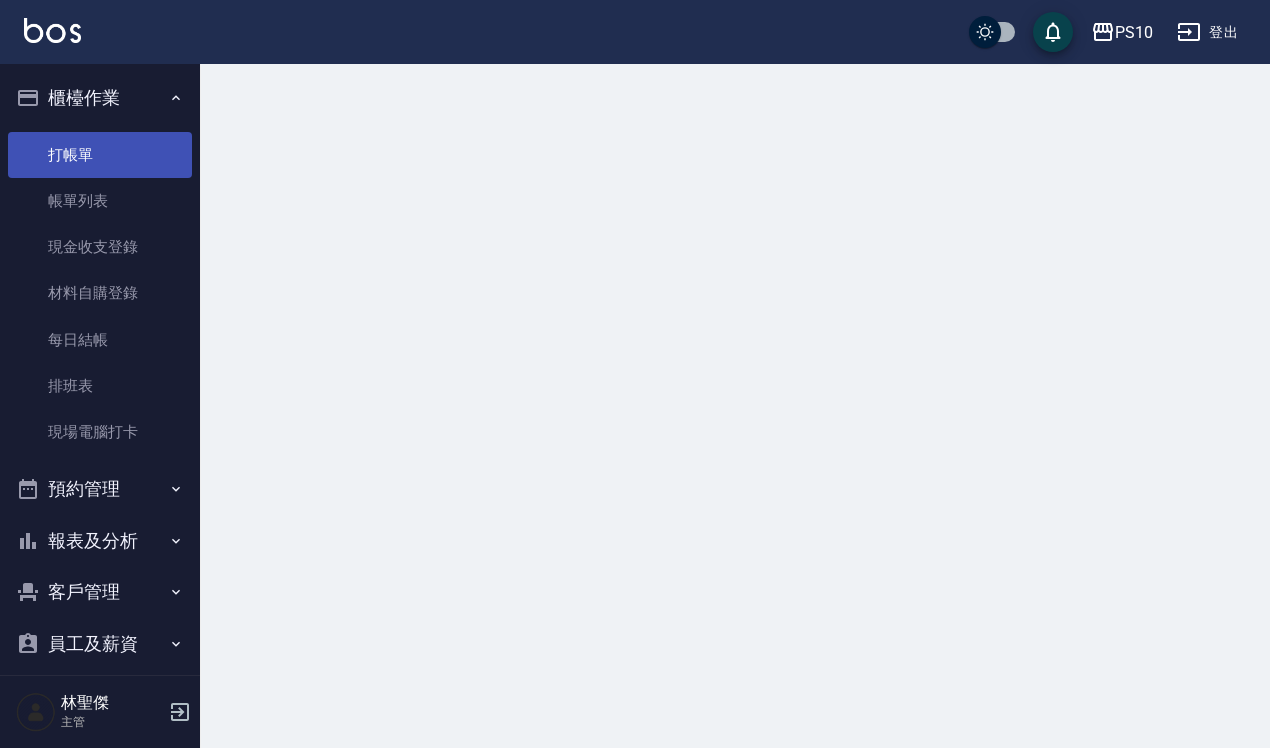 scroll, scrollTop: 0, scrollLeft: 0, axis: both 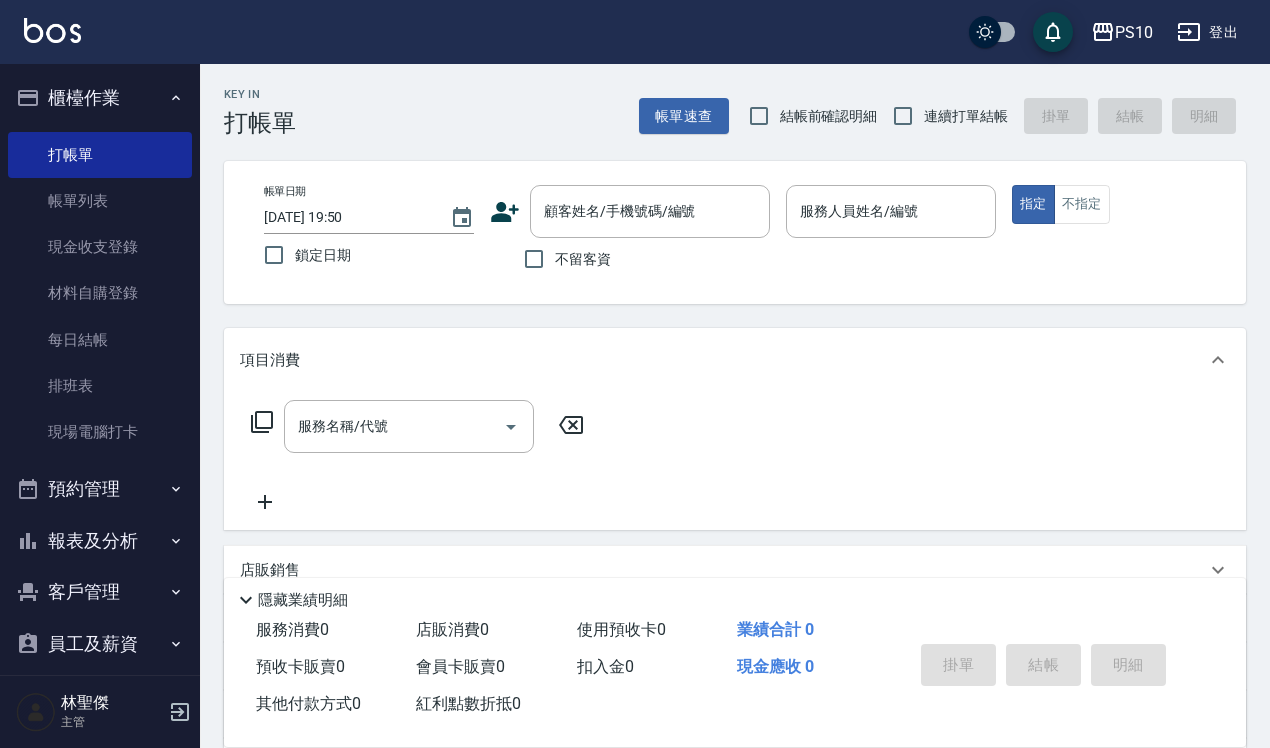click on "結帳前確認明細" at bounding box center (829, 116) 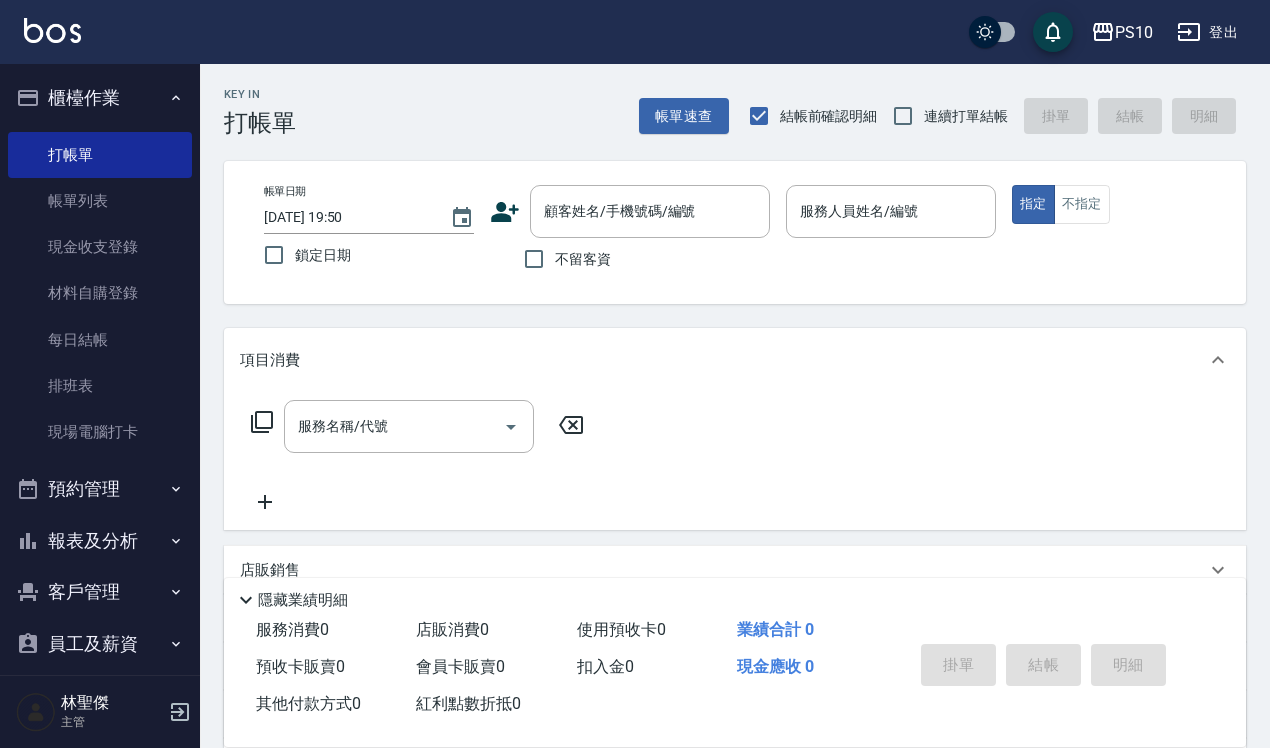click on "連續打單結帳" at bounding box center [966, 116] 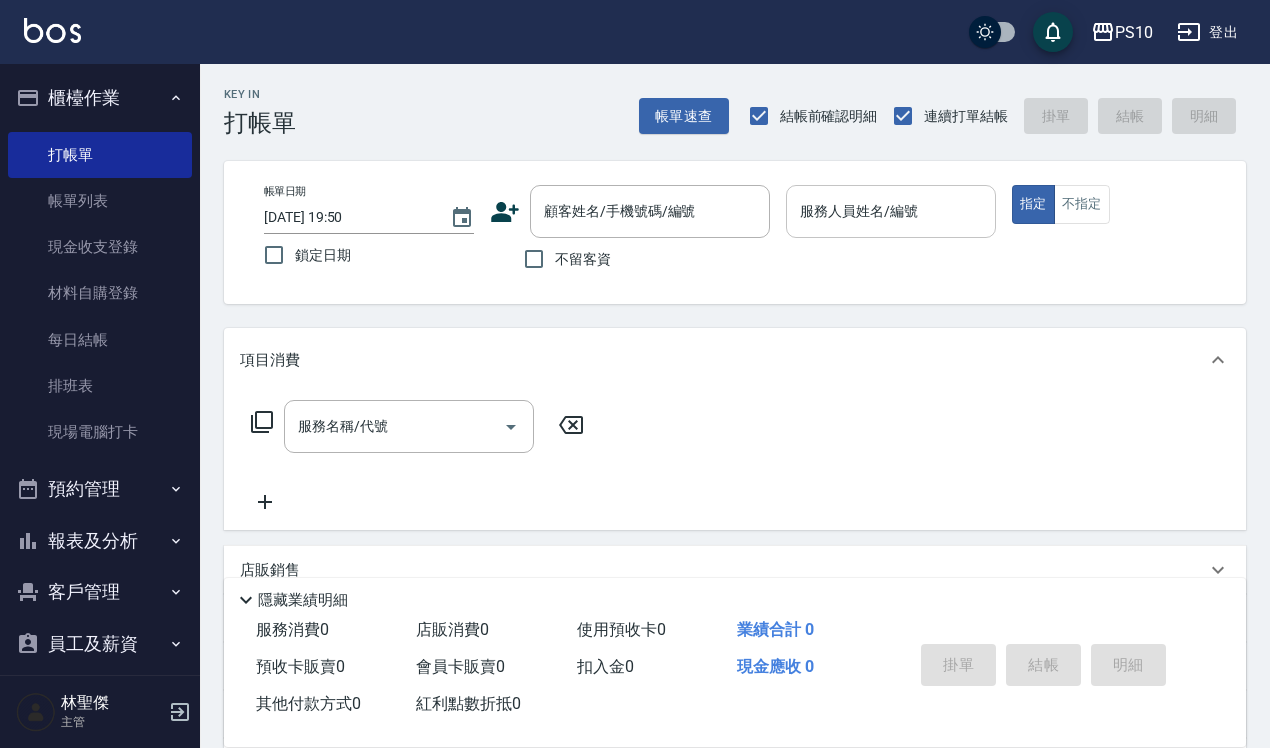click on "服務人員姓名/編號" at bounding box center [891, 211] 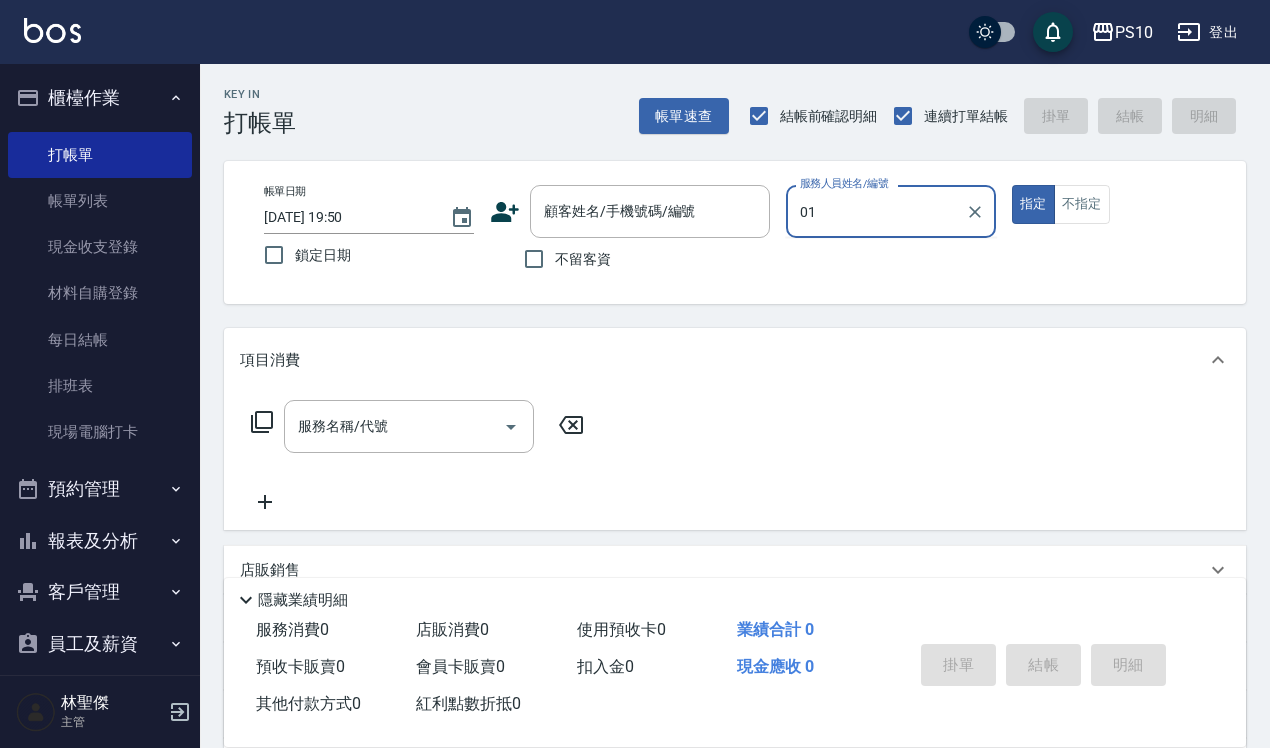 type on "[PERSON_NAME]-01" 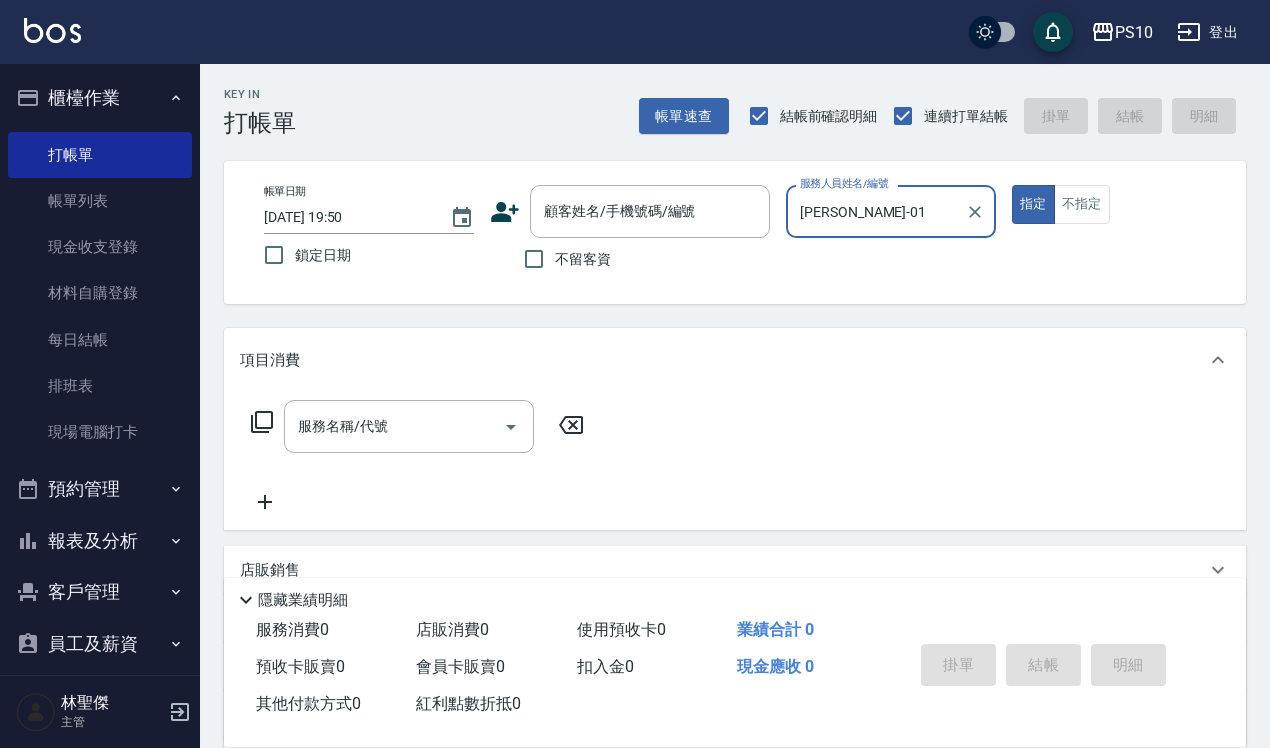 type on "true" 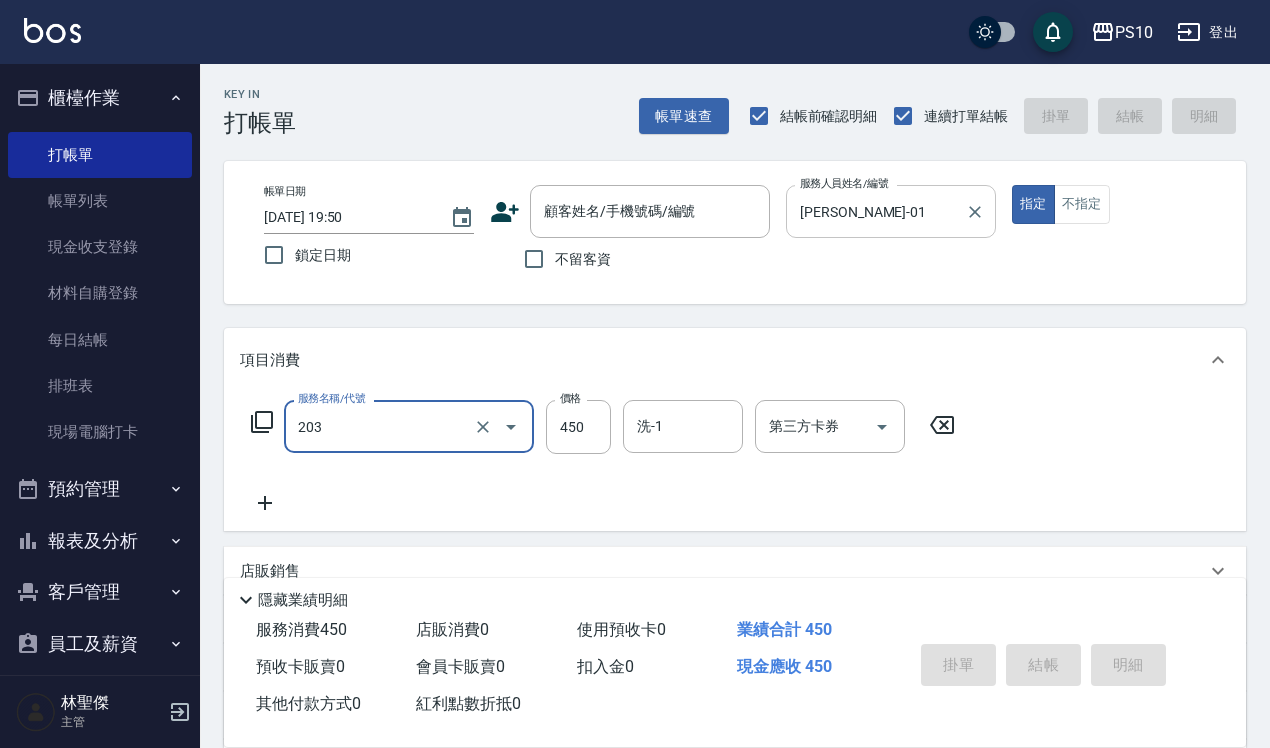 type on "剪+洗(203)" 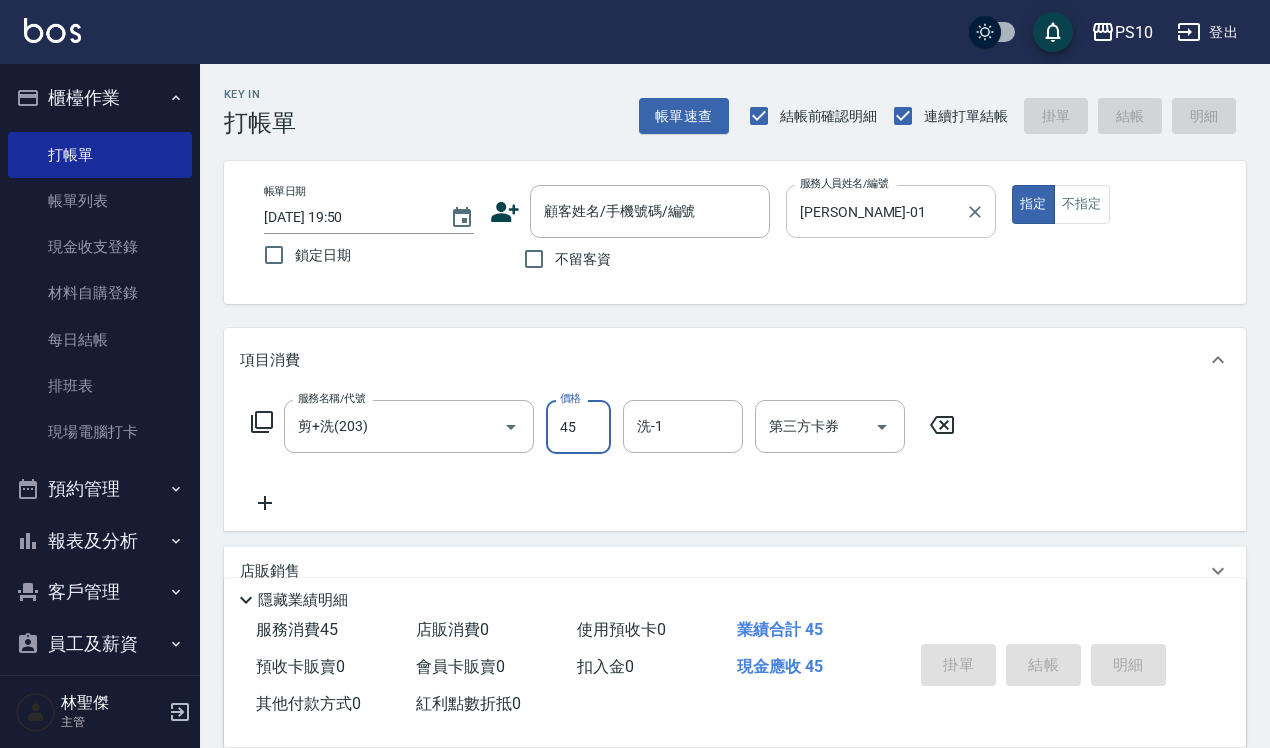 type on "450" 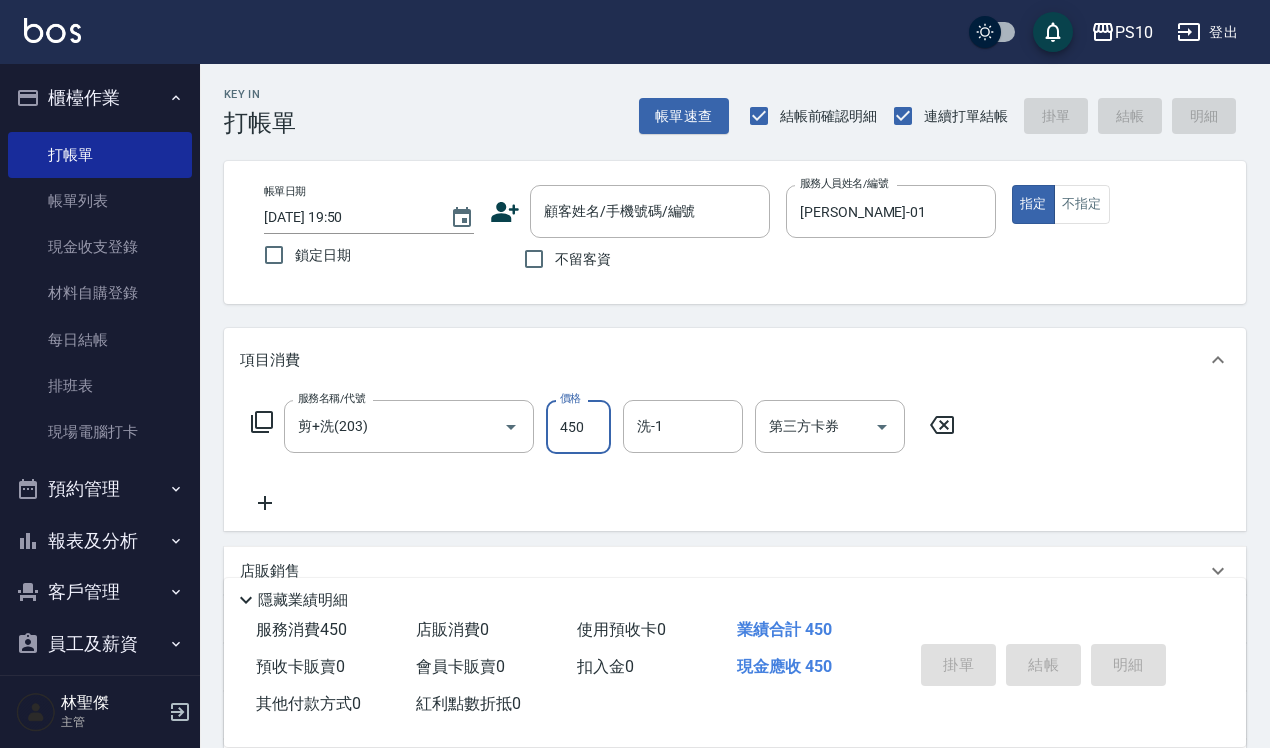 click on "不留客資" at bounding box center [583, 259] 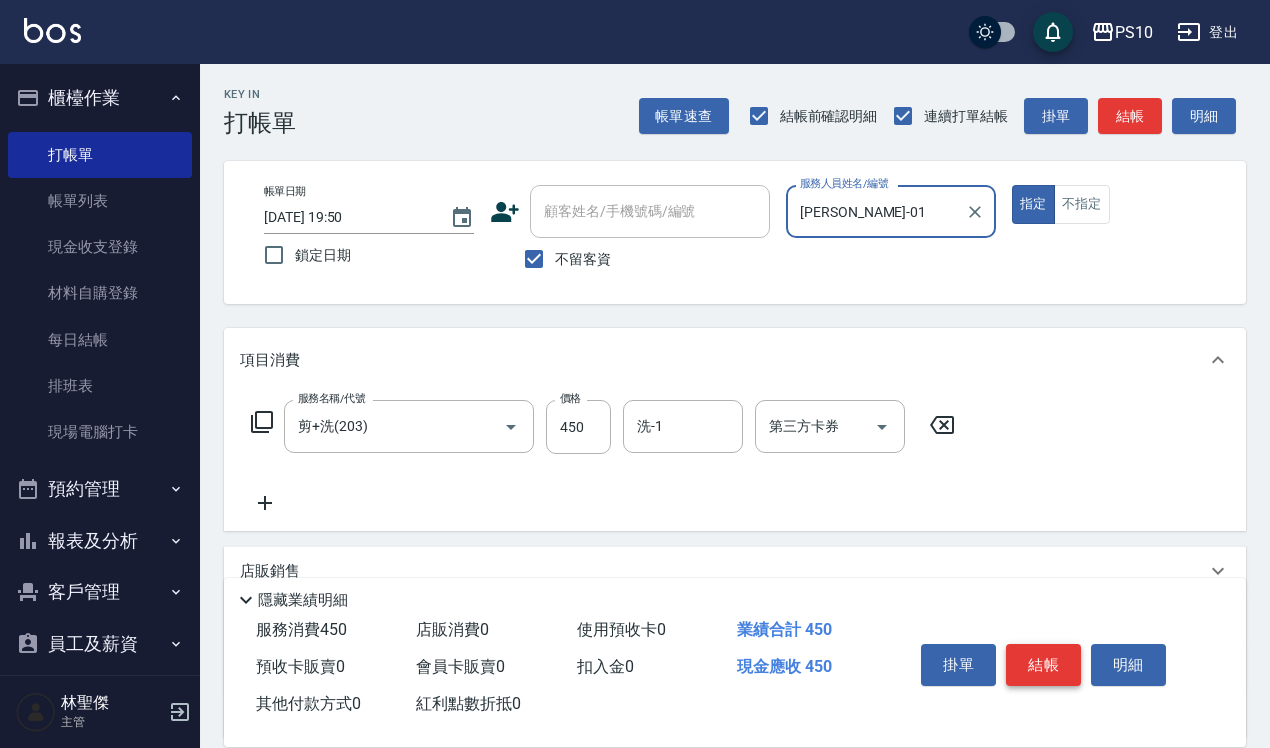 click on "結帳" at bounding box center (1043, 665) 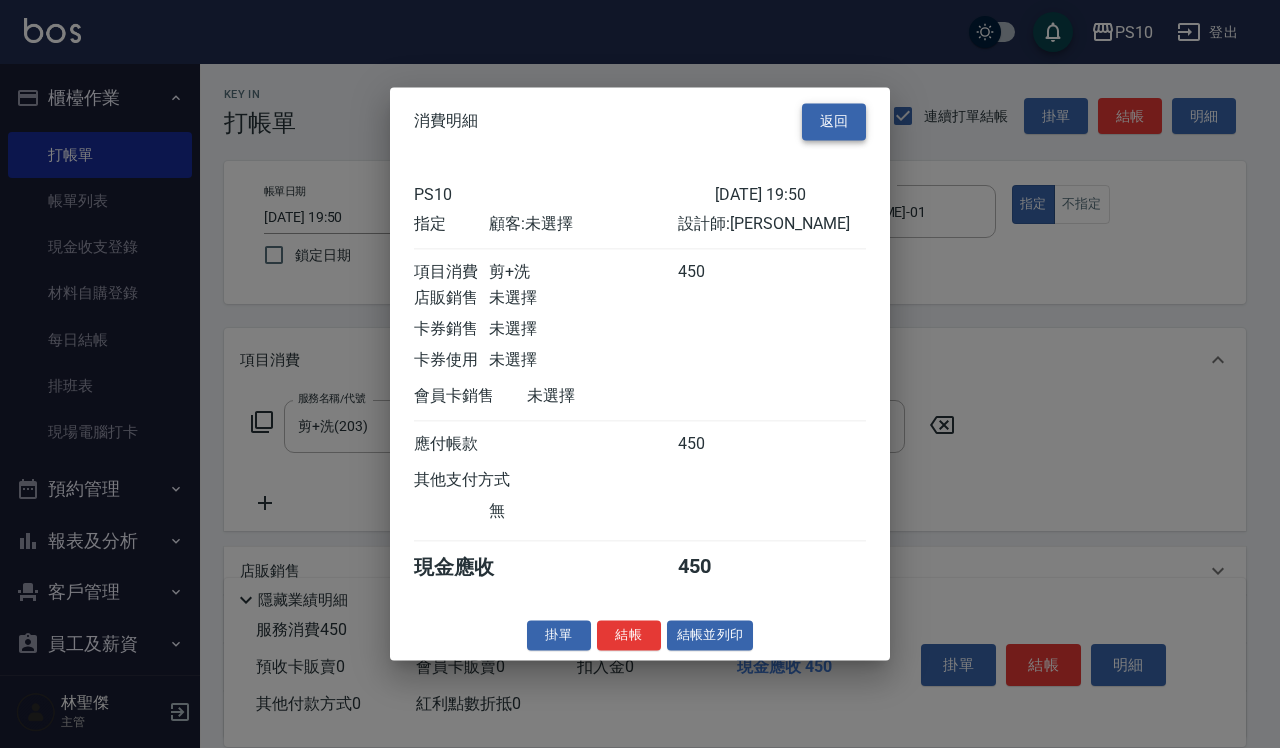 click on "返回" at bounding box center [834, 121] 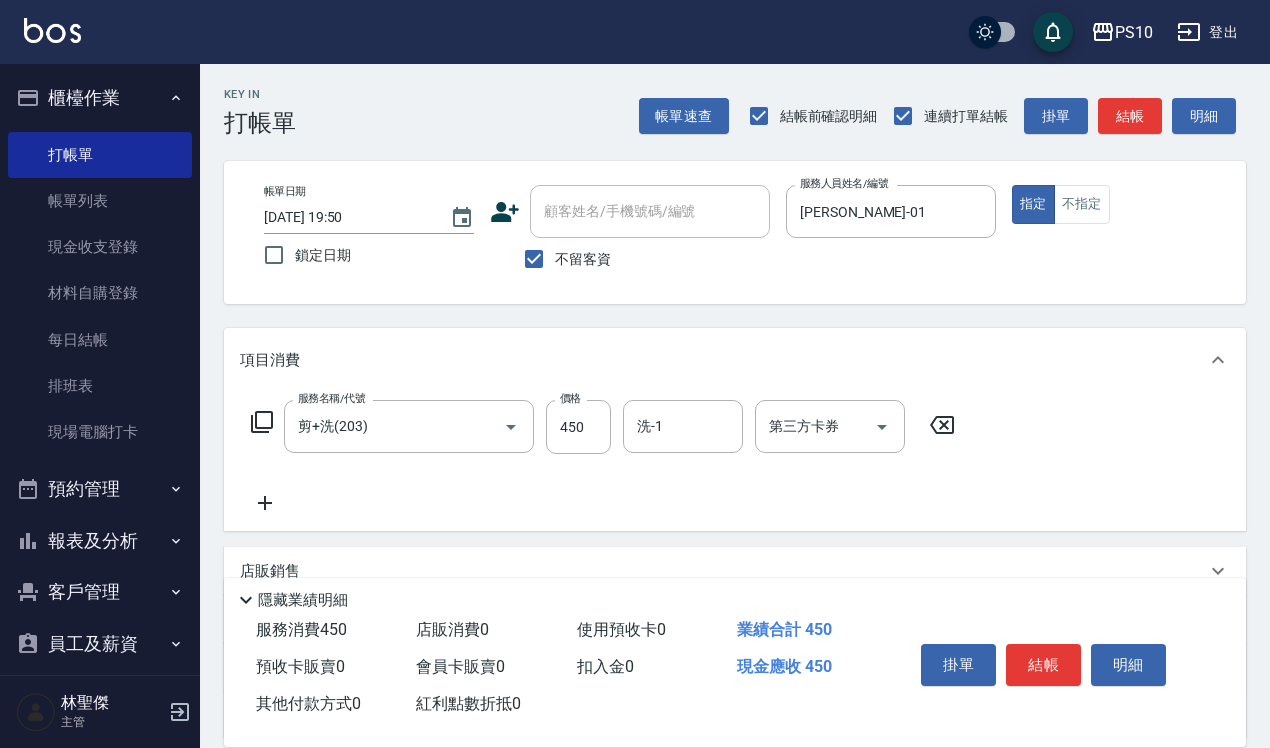 drag, startPoint x: 1085, startPoint y: 201, endPoint x: 1088, endPoint y: 262, distance: 61.073727 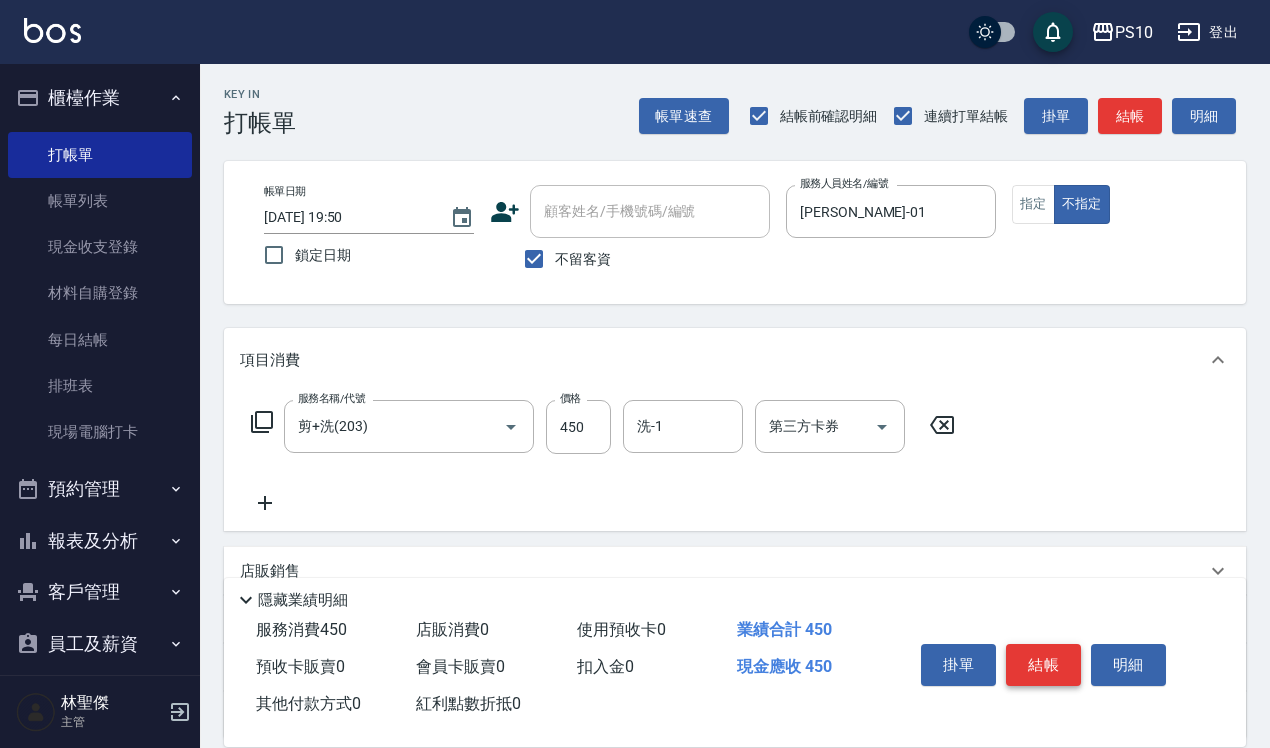 click on "結帳" at bounding box center (1043, 665) 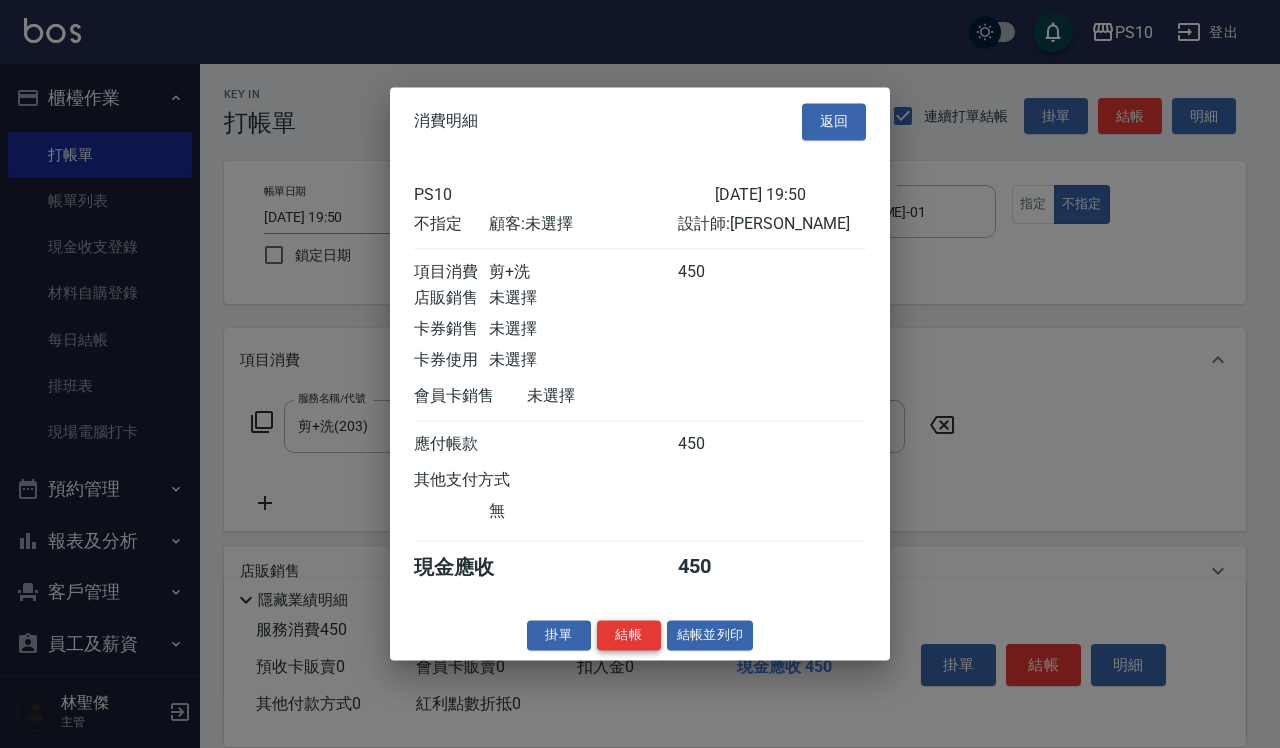 click on "結帳" at bounding box center [629, 635] 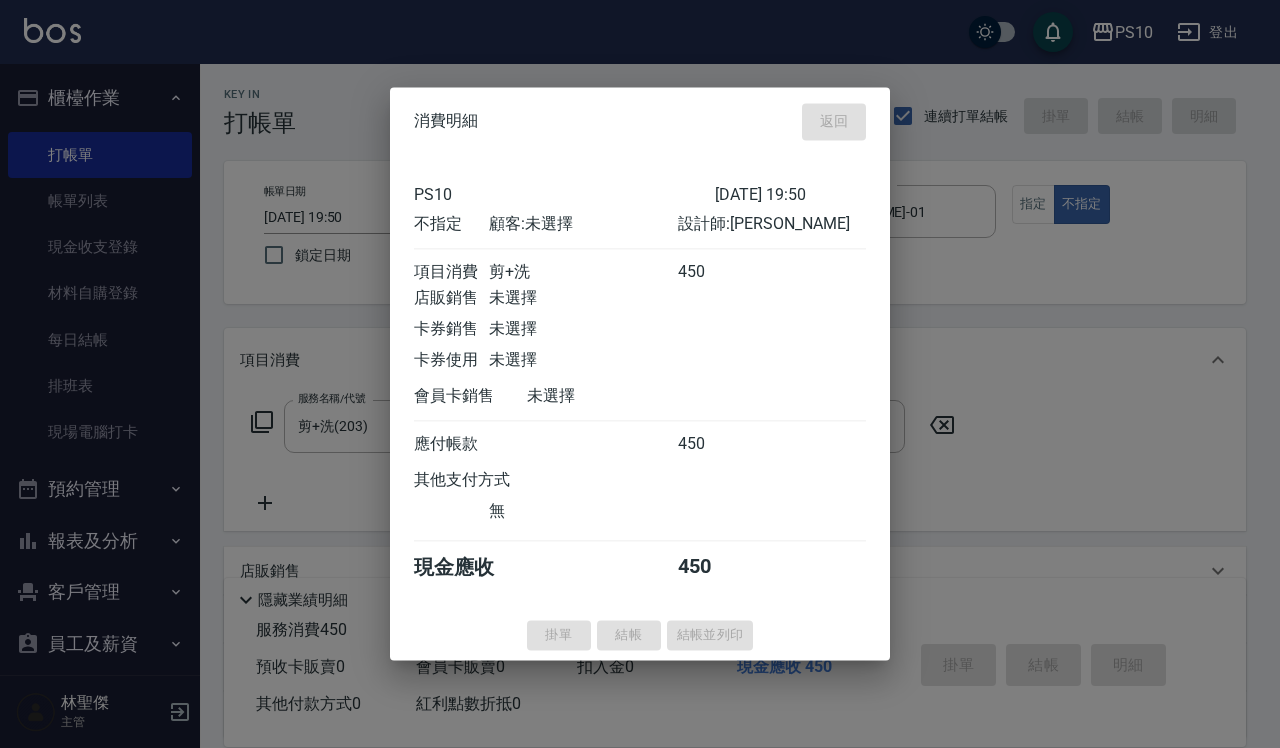 type on "[DATE] 19:51" 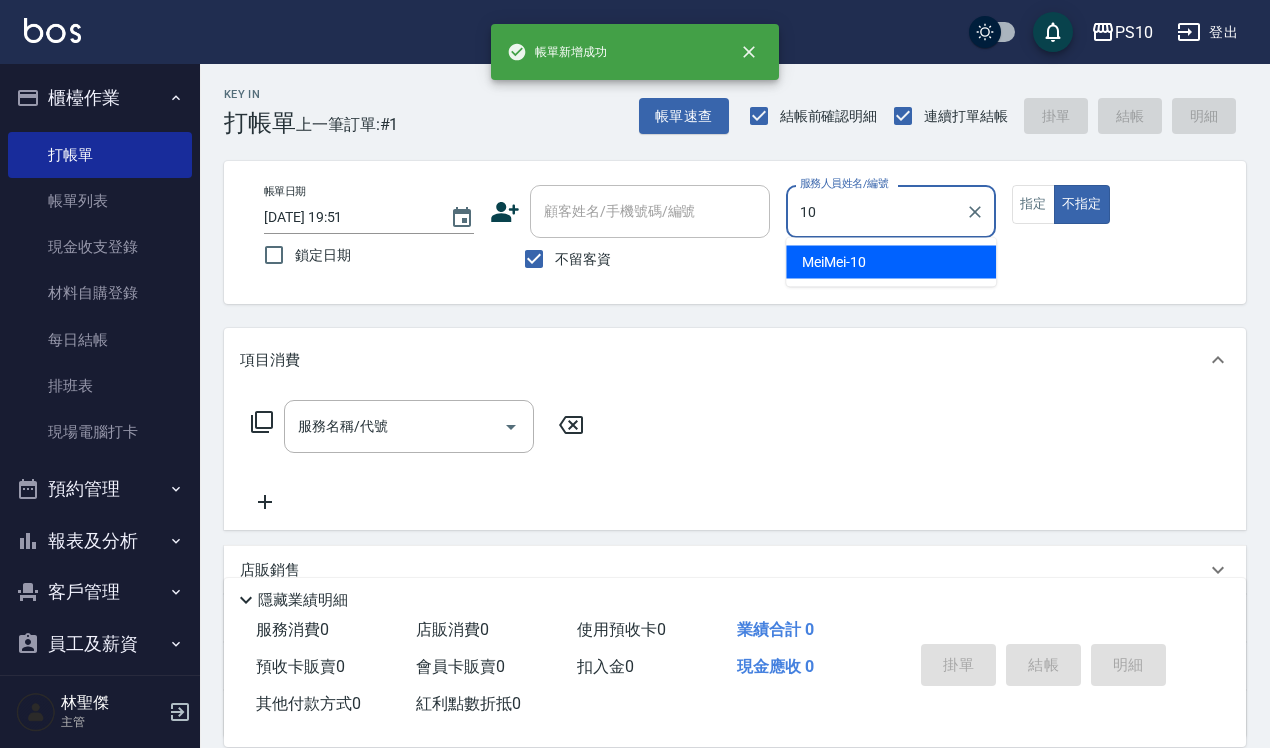 type on "MeiMei-10" 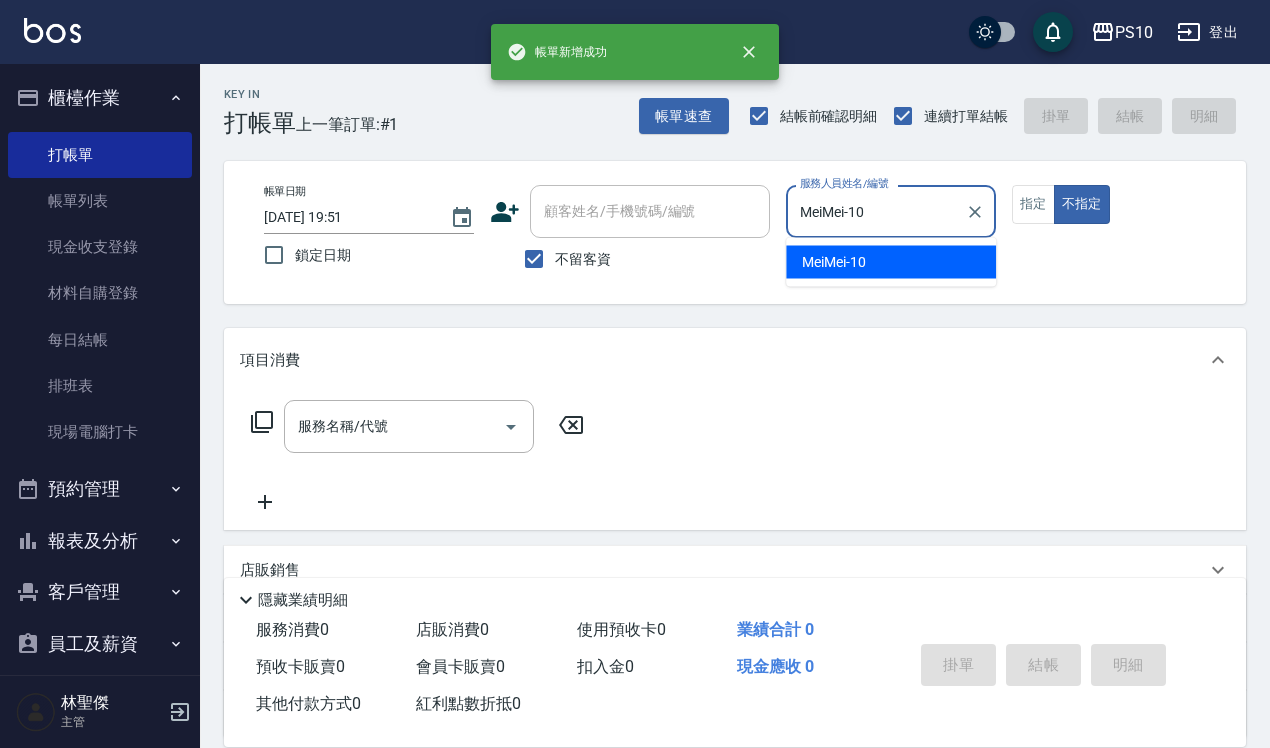 type on "false" 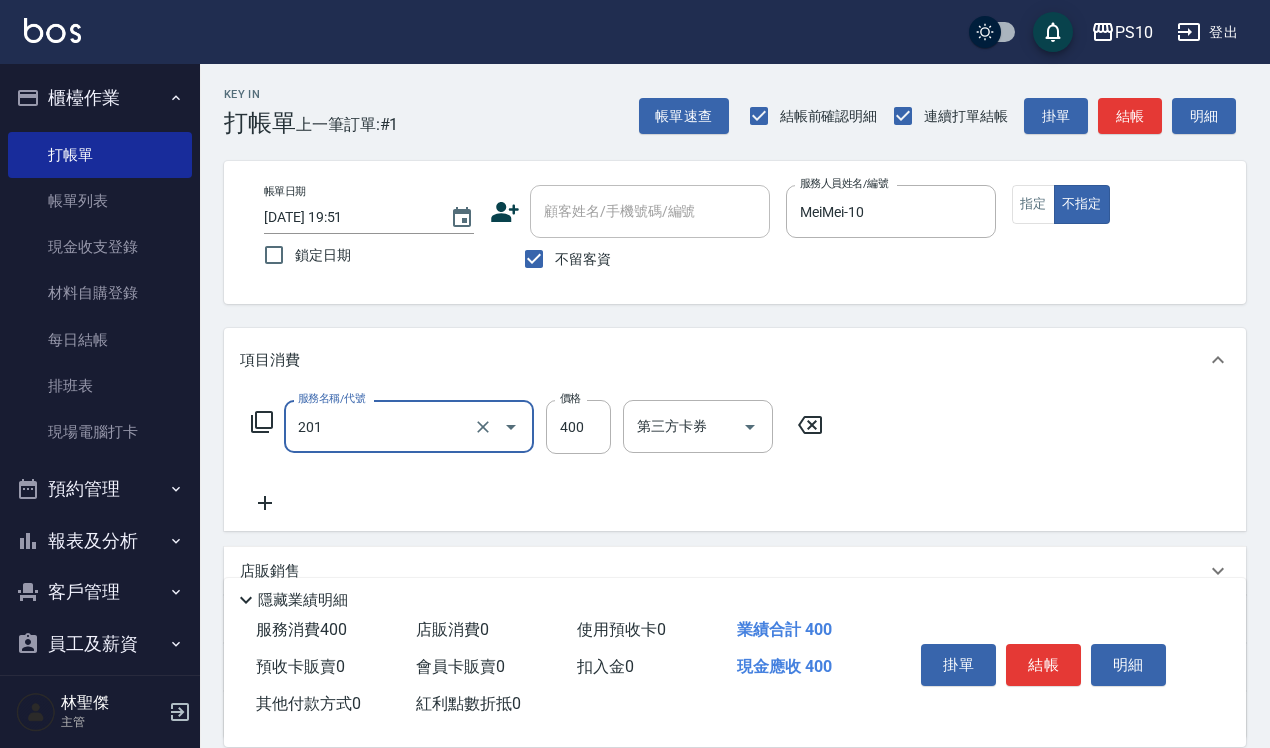 type on "剪髮(201)" 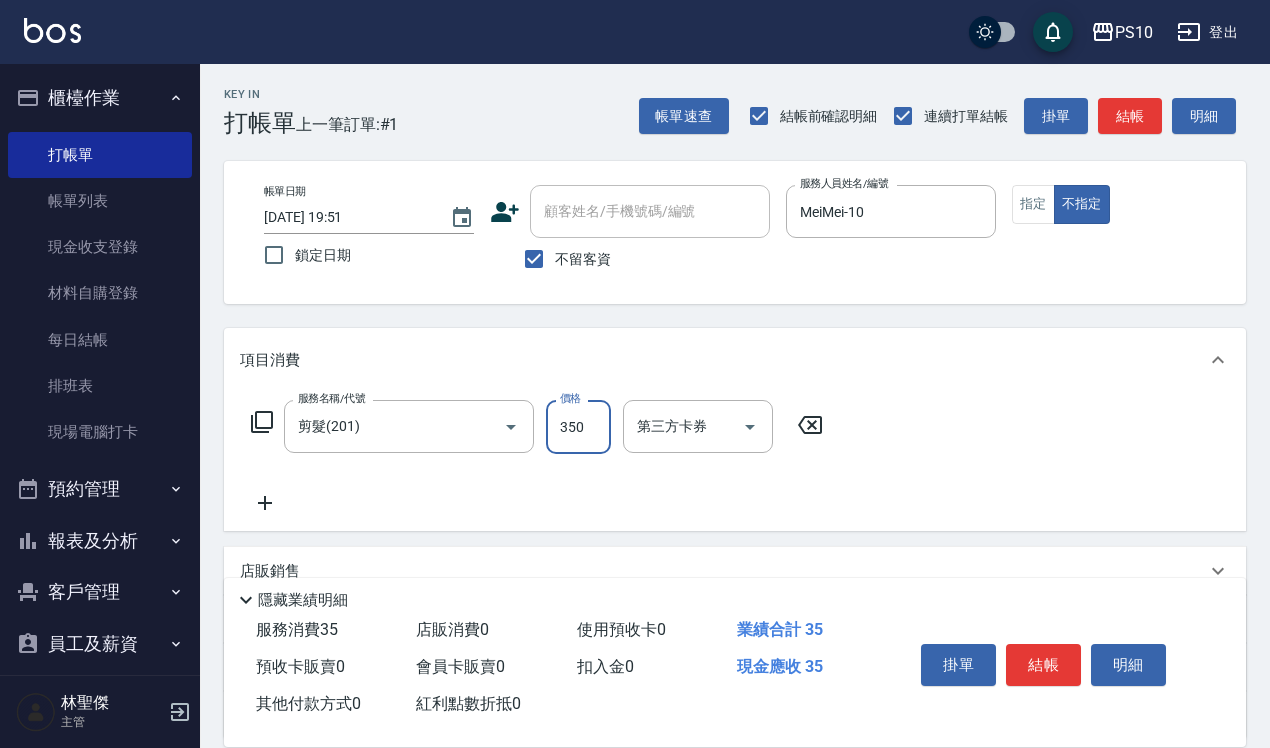 type on "350" 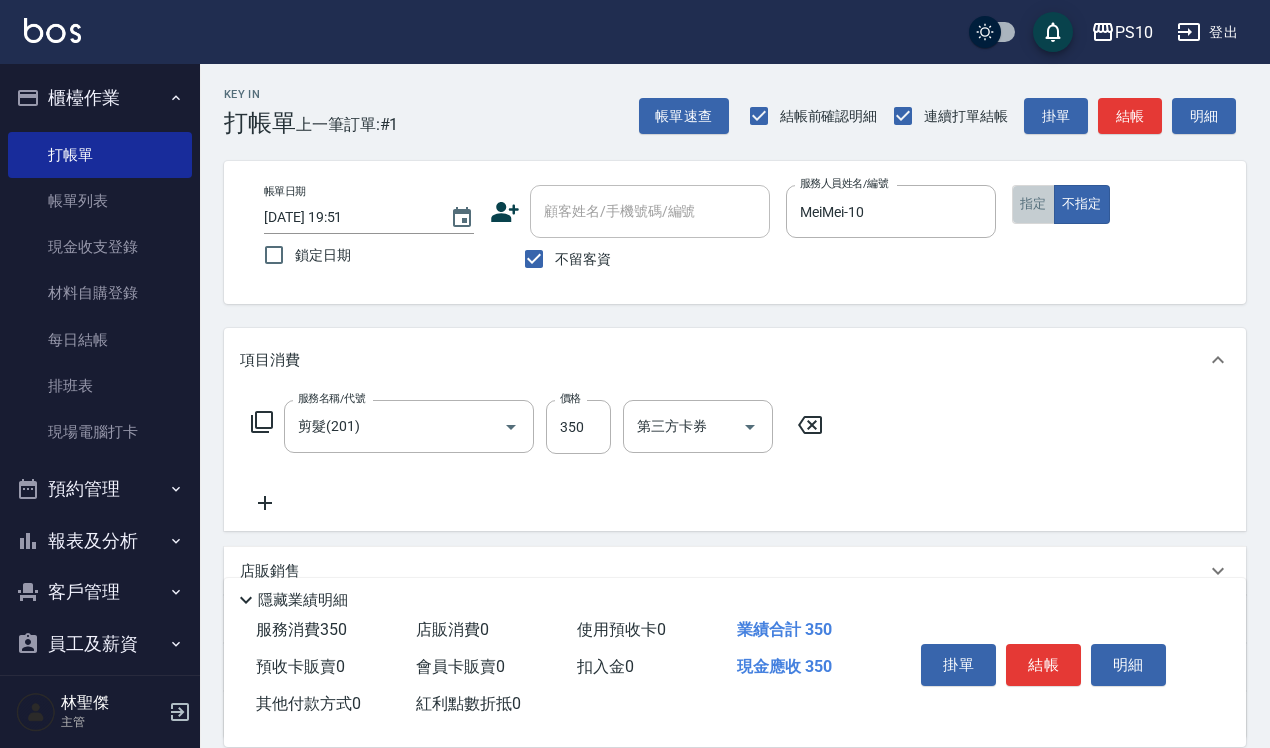click on "指定" at bounding box center (1033, 204) 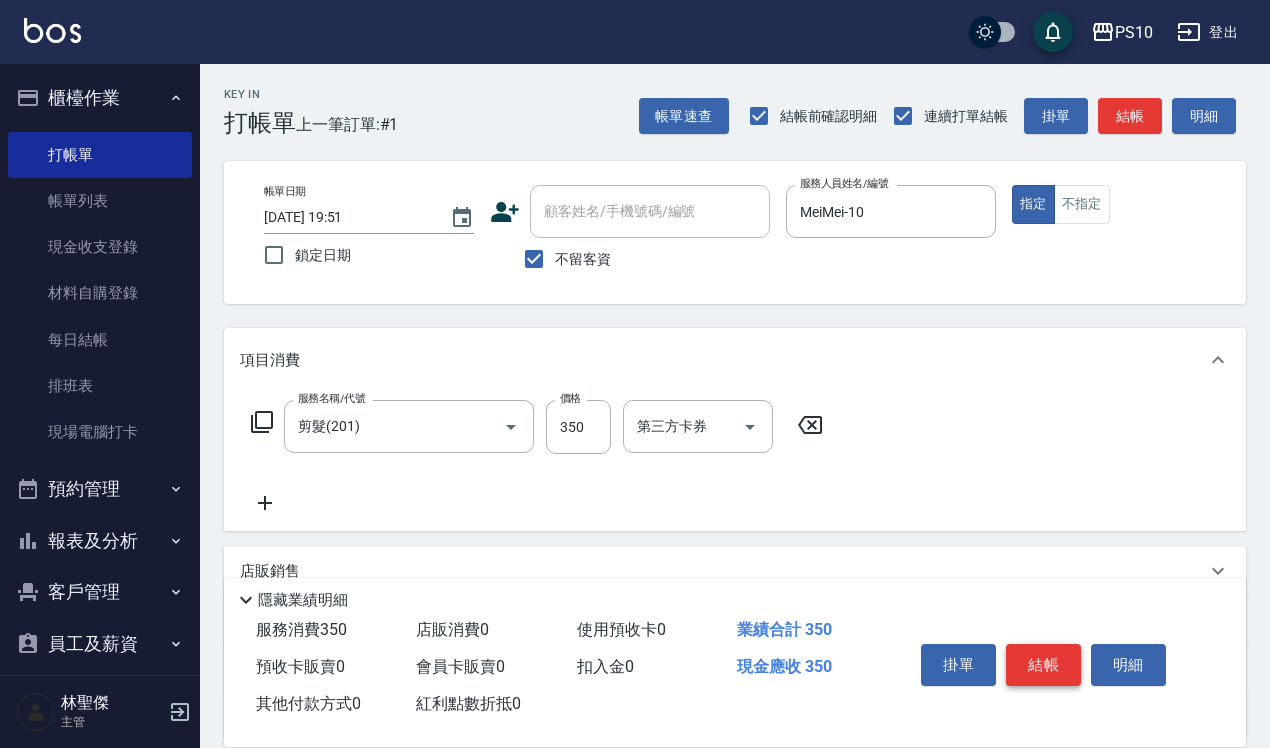 click on "結帳" at bounding box center (1043, 665) 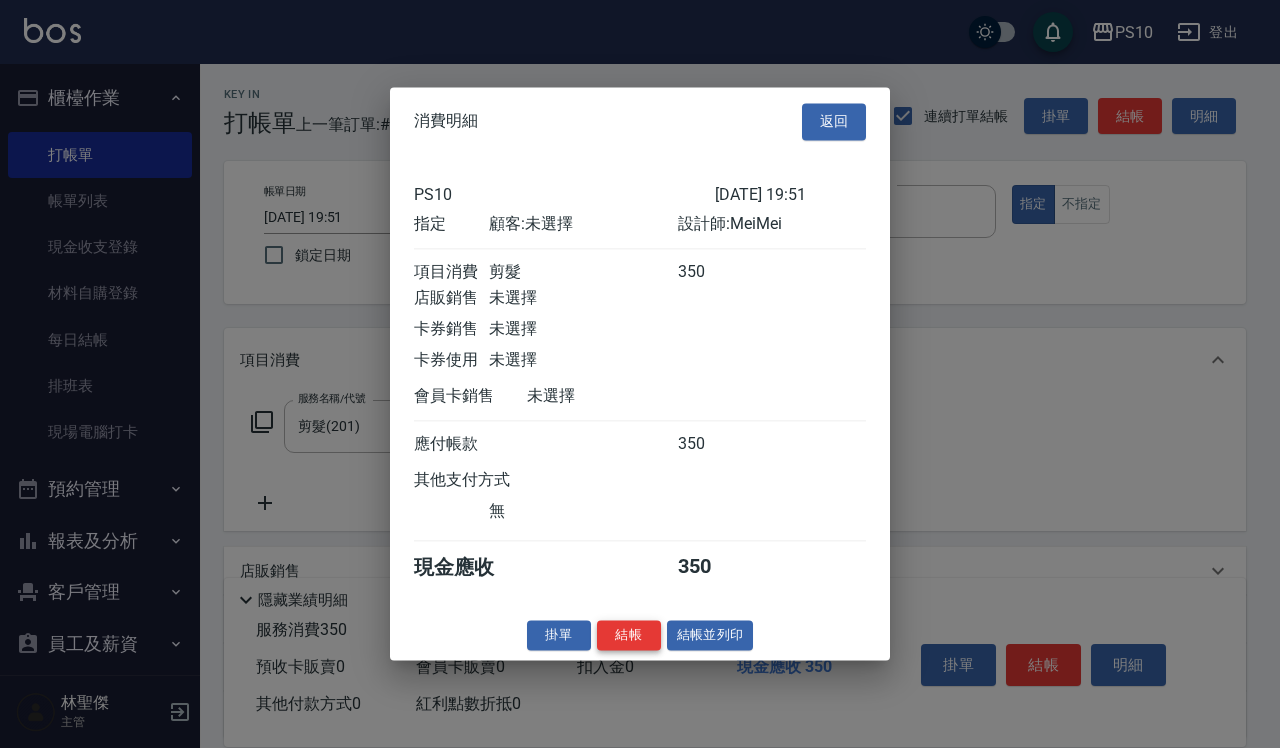 click on "結帳" at bounding box center [629, 635] 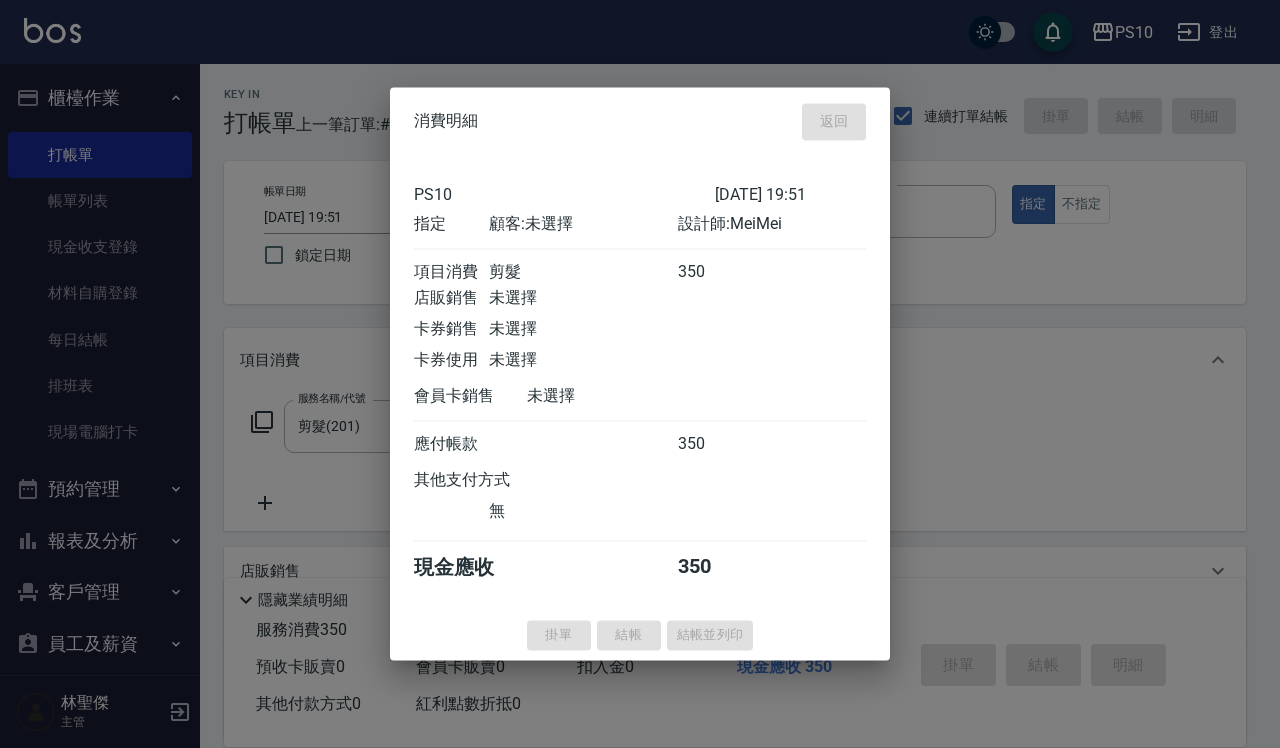 type 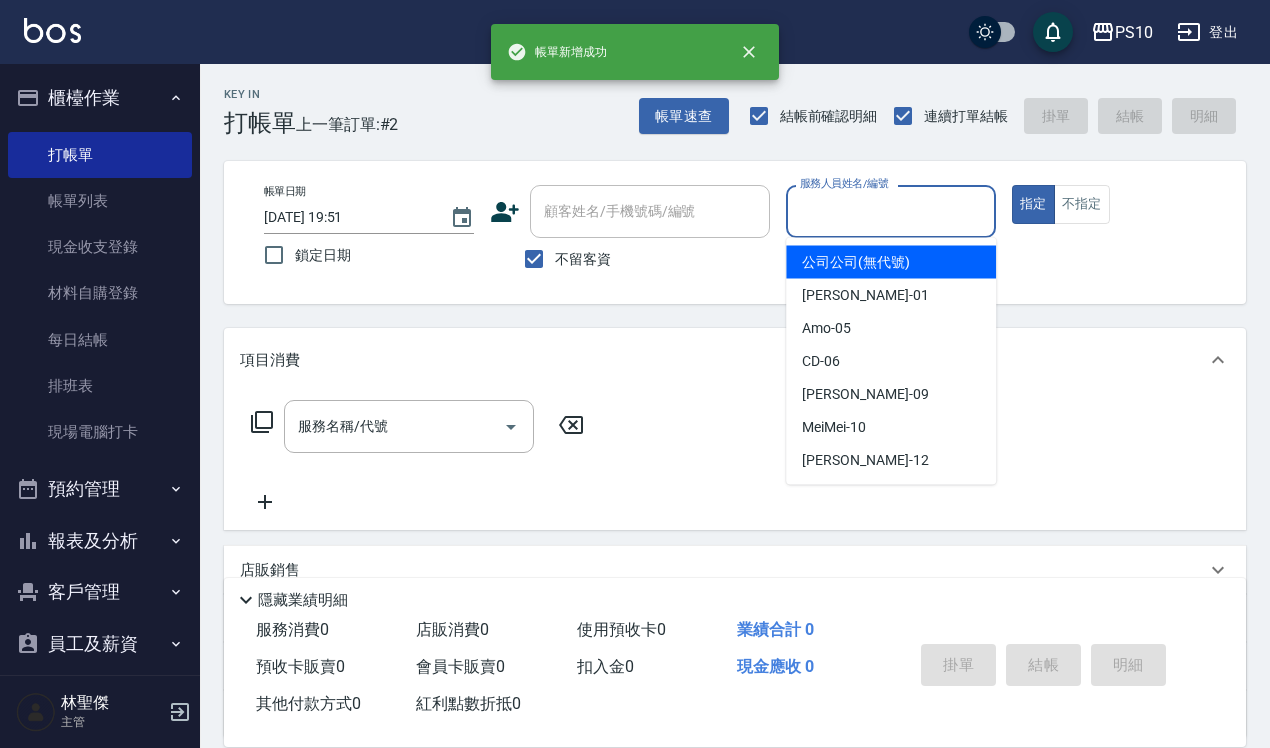 click on "服務人員姓名/編號" at bounding box center [891, 211] 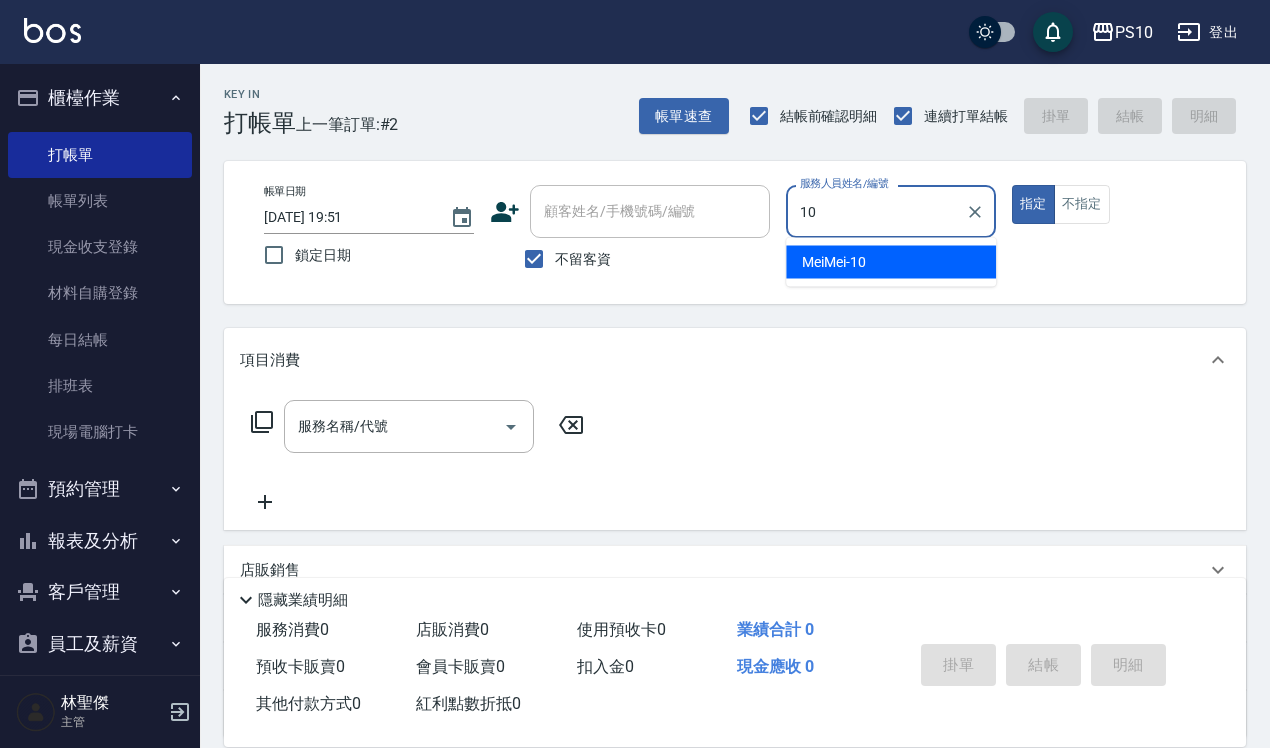 type on "MeiMei-10" 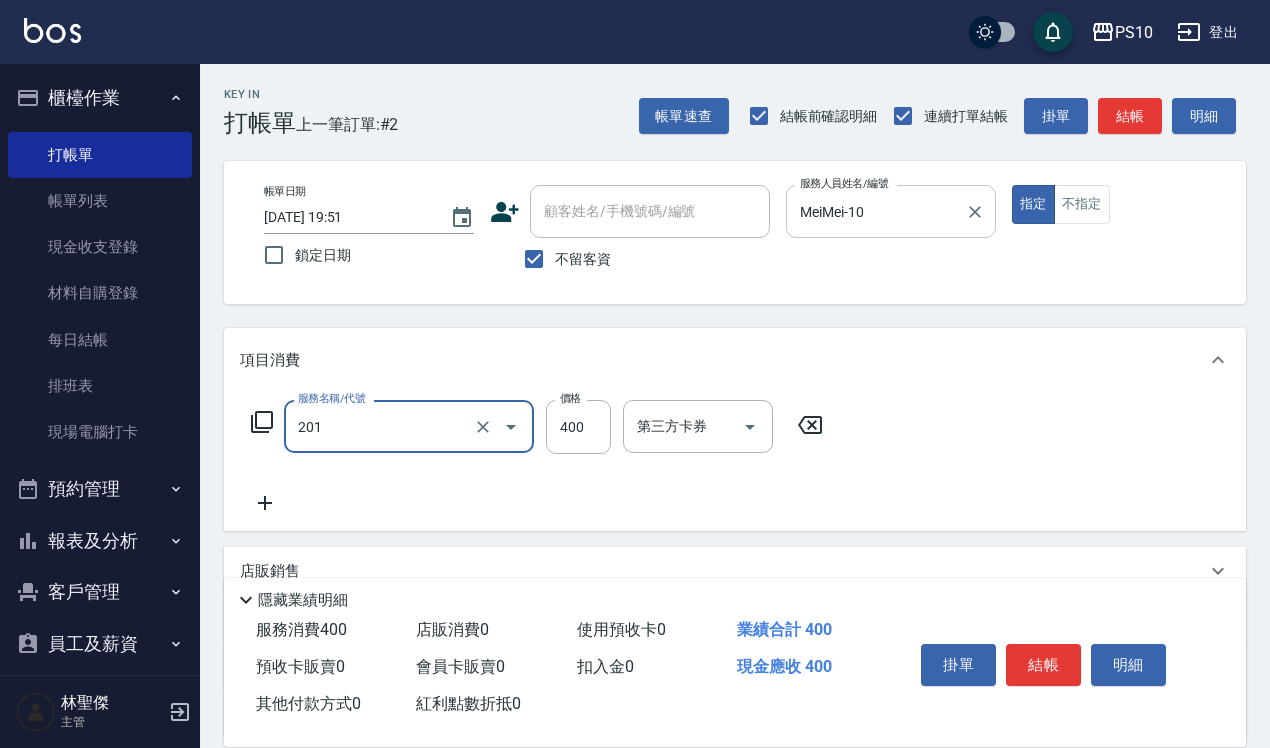 type on "剪髮(201)" 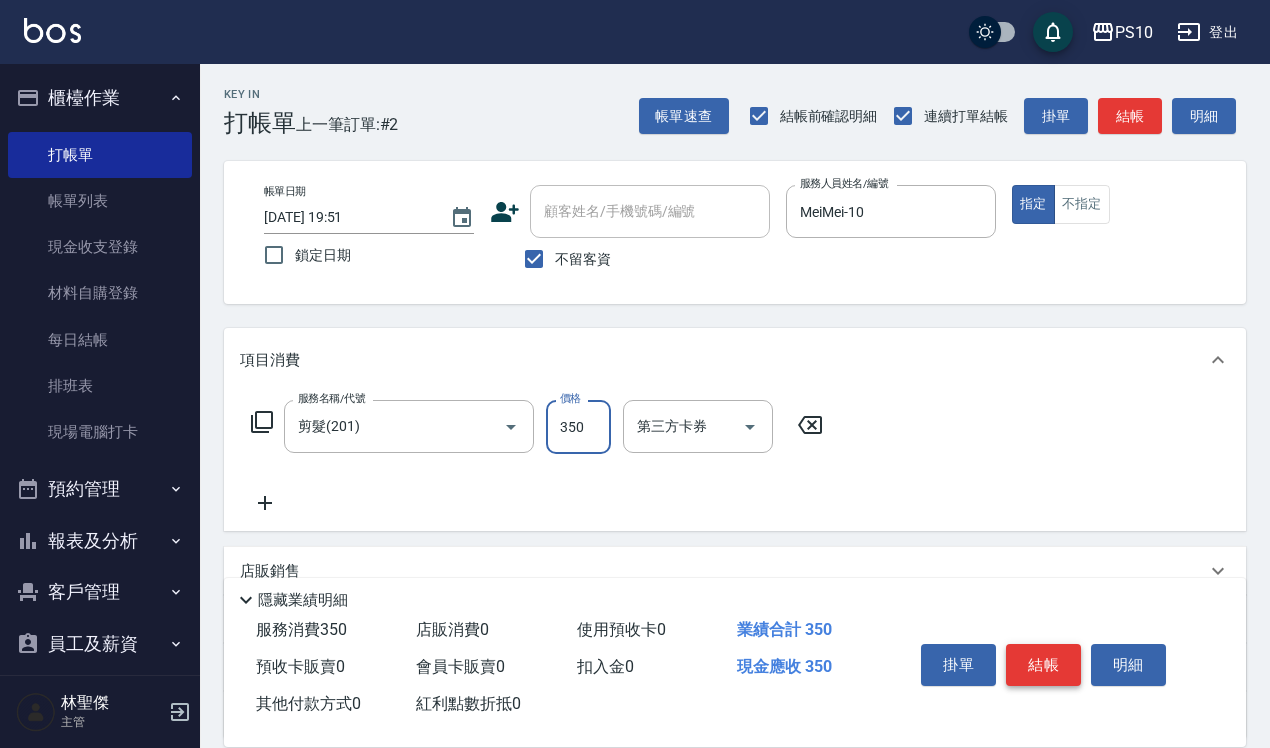 type on "350" 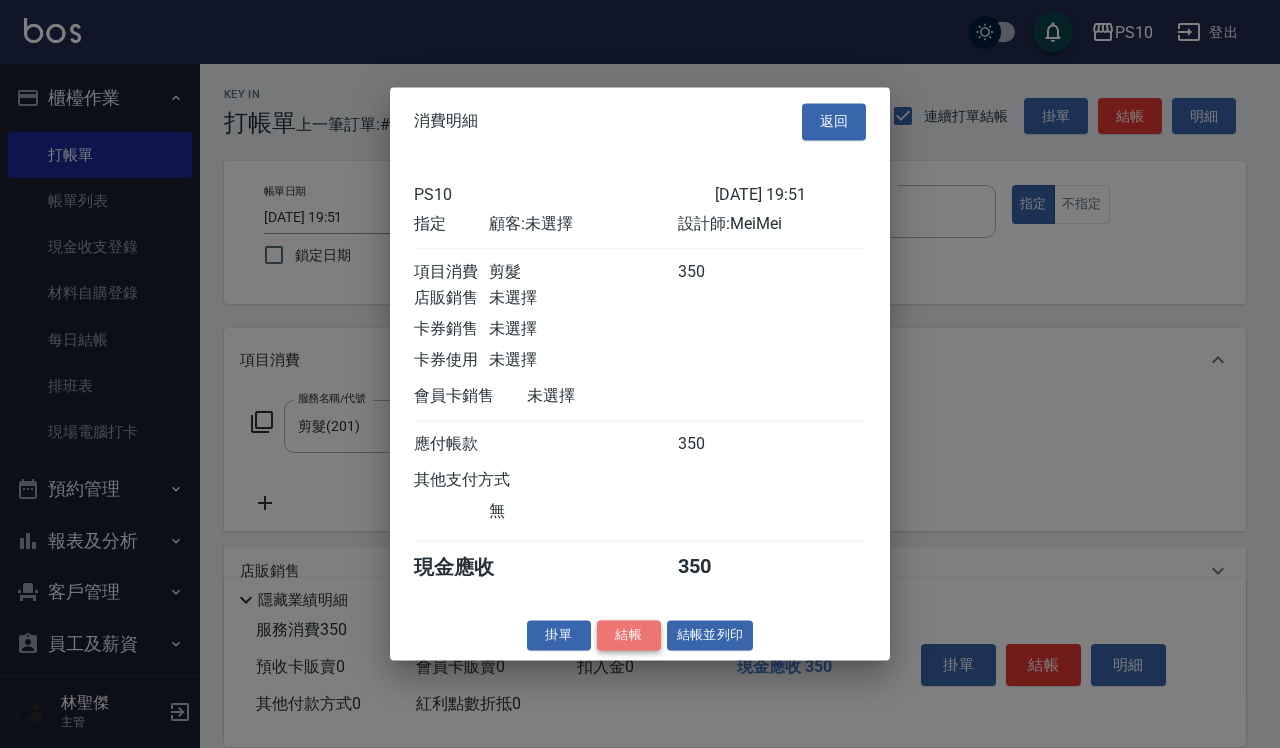 click on "結帳" at bounding box center [629, 635] 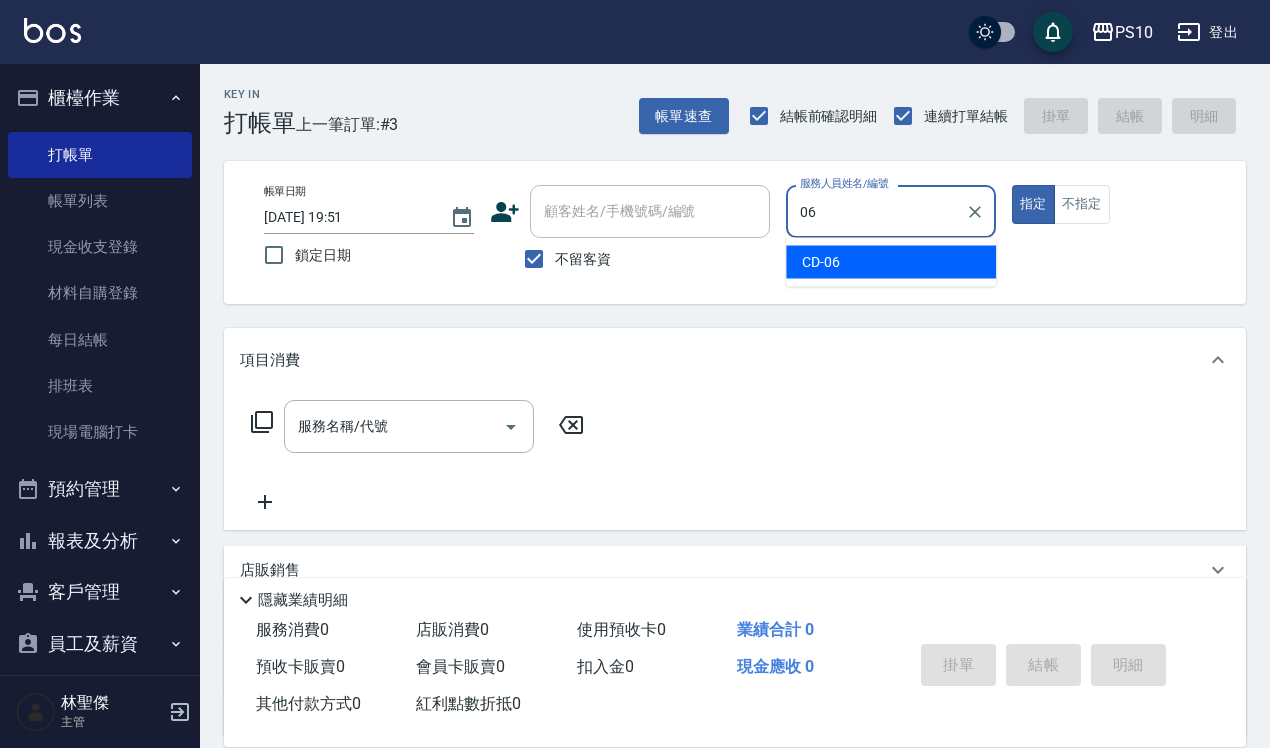 type on "CD-06" 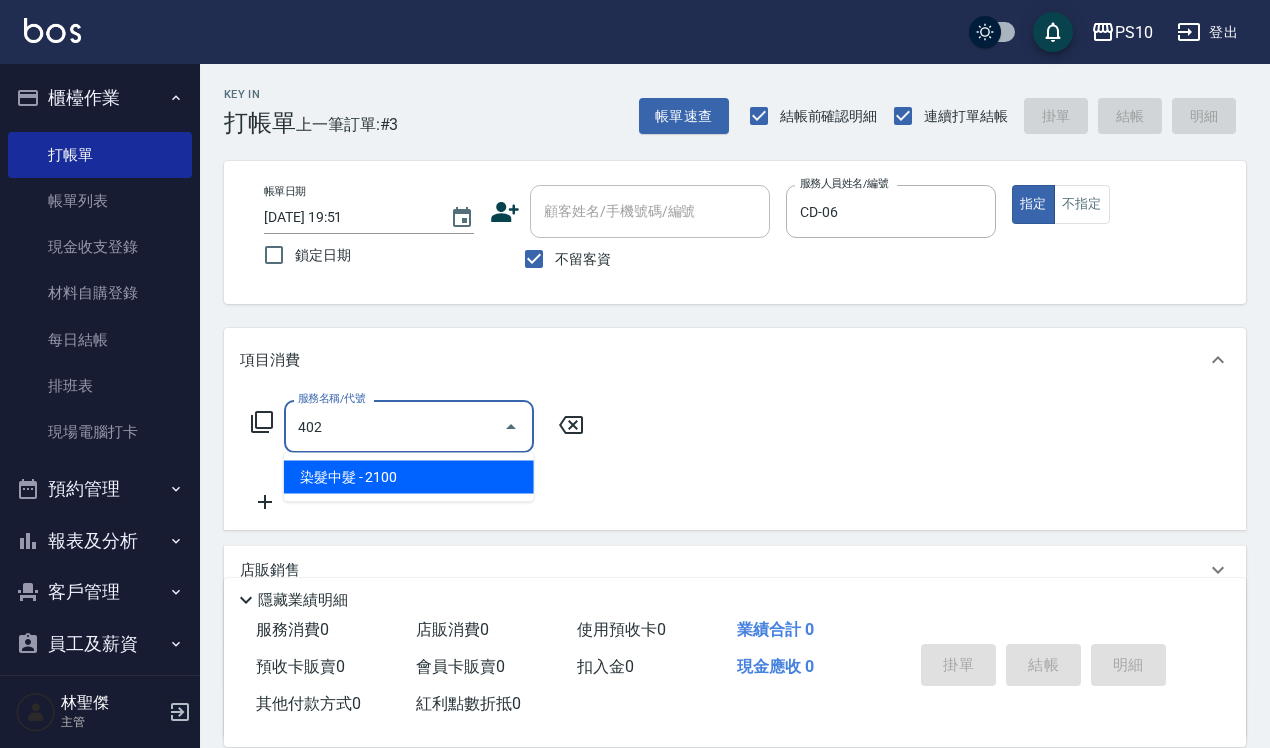 type on "染髮中髮(402)" 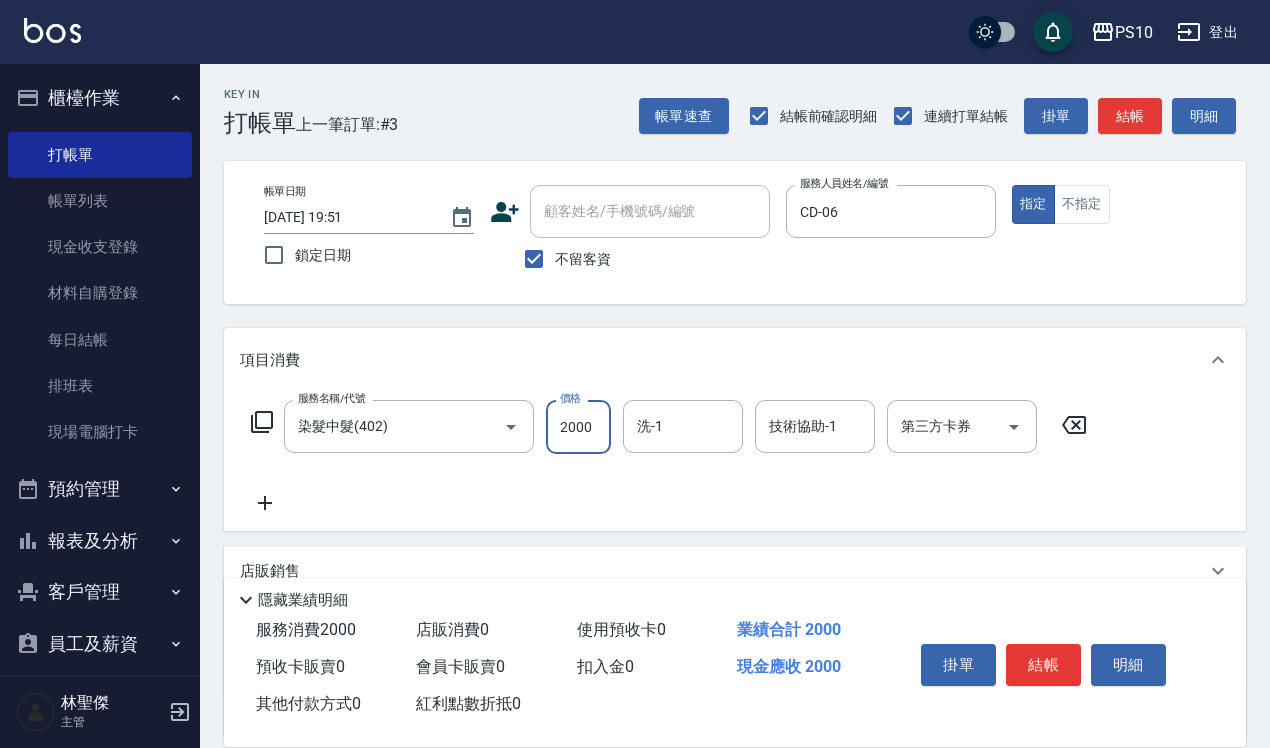 type on "2000" 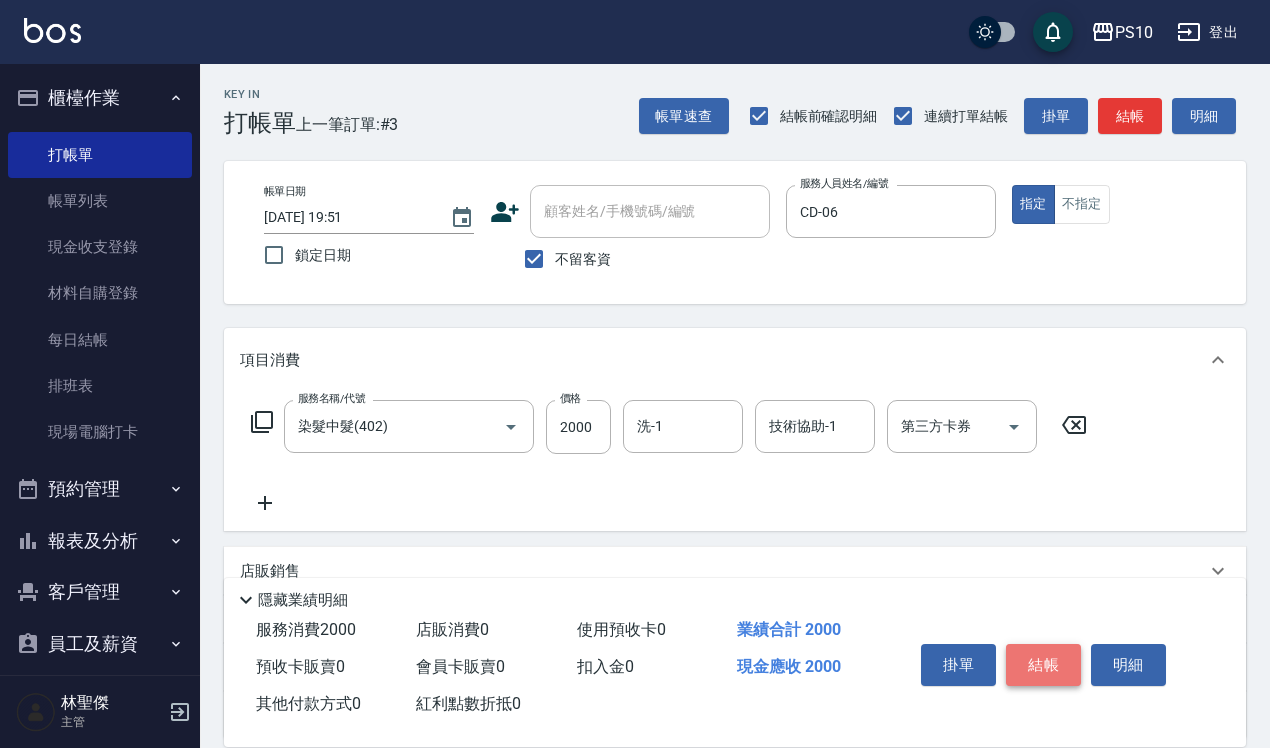 click on "結帳" at bounding box center [1043, 665] 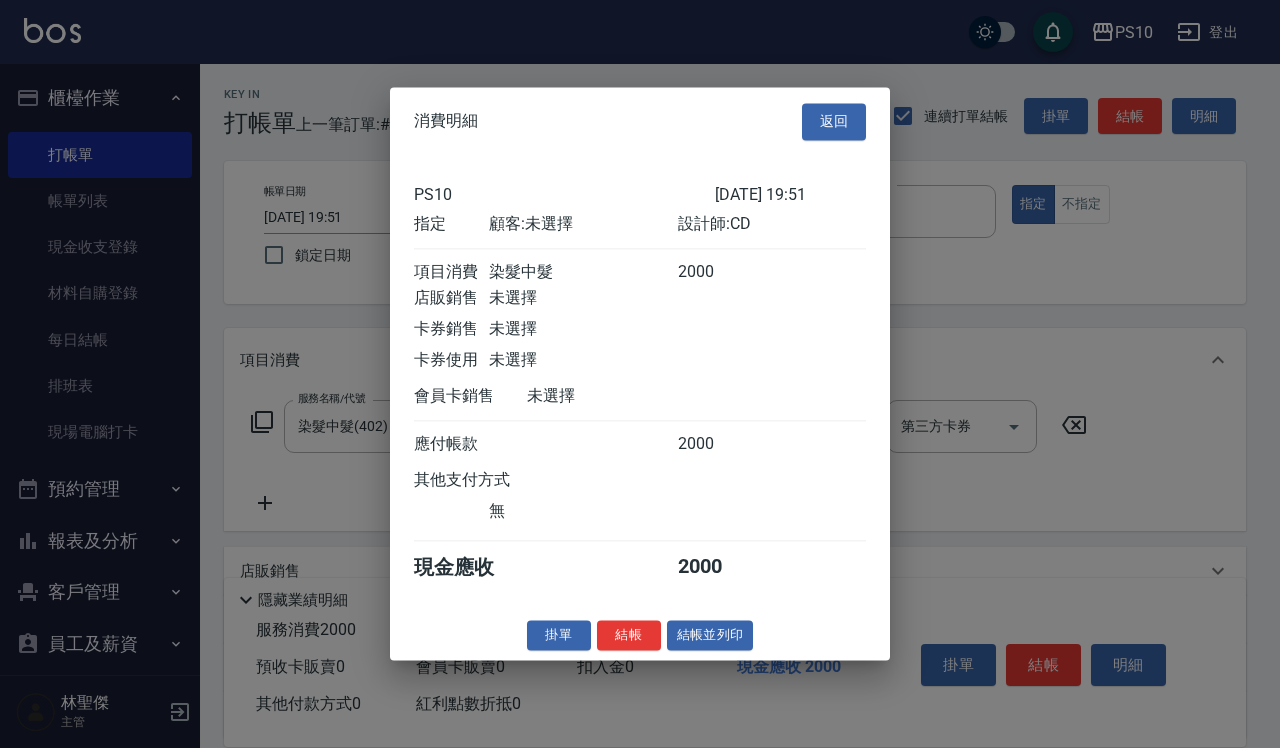 click on "消費明細 返回 PS10 [DATE] 19:51 指定 顧客: 未選擇 設計師: CD 項目消費 染髮中髮 2000 店販銷售 未選擇 卡券銷售 未選擇 卡券使用 未選擇 會員卡銷售 未選擇 應付帳款 2000 其他支付方式 無 現金應收 2000 掛單 結帳 結帳並列印 PS10 結帳單 日期： [DATE] 19:51 帳單編號： 0 設計師: CD 顧客： 未選擇 染髮中髮 2000 x1 合計： 2000 結帳： 扣入金： 0 入金餘額： 0 卡券金額： 0 付現金額： 2000 PS10 結帳單 日期： [DATE] 19:51 帳單編號： 設計師: CD 顧客： 未選擇 名稱 單價 數量 小計 染髮中髮 2000 1 2000 合計： 2000 扣入金： 0 入金餘額： 0 卡券金額： 0 付現金額： 2000 [PERSON_NAME],歡迎下次光臨!" at bounding box center [640, 373] 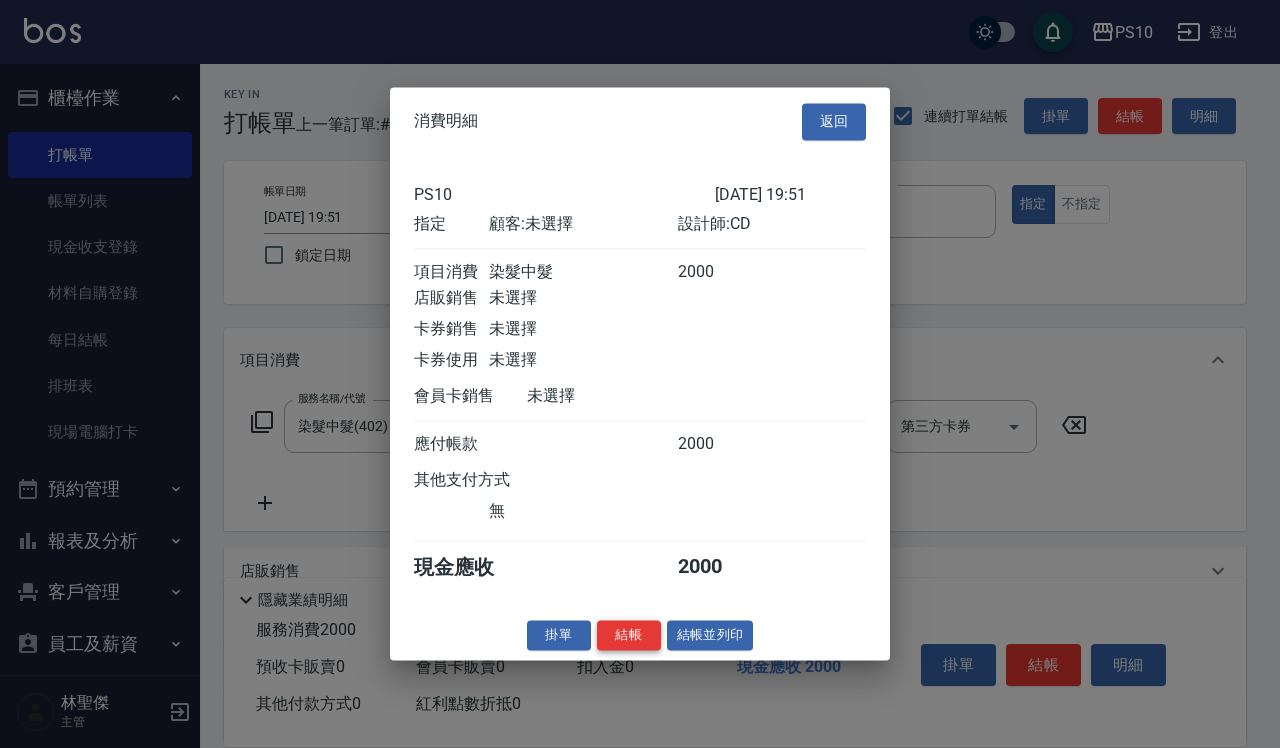 click on "結帳" at bounding box center [629, 635] 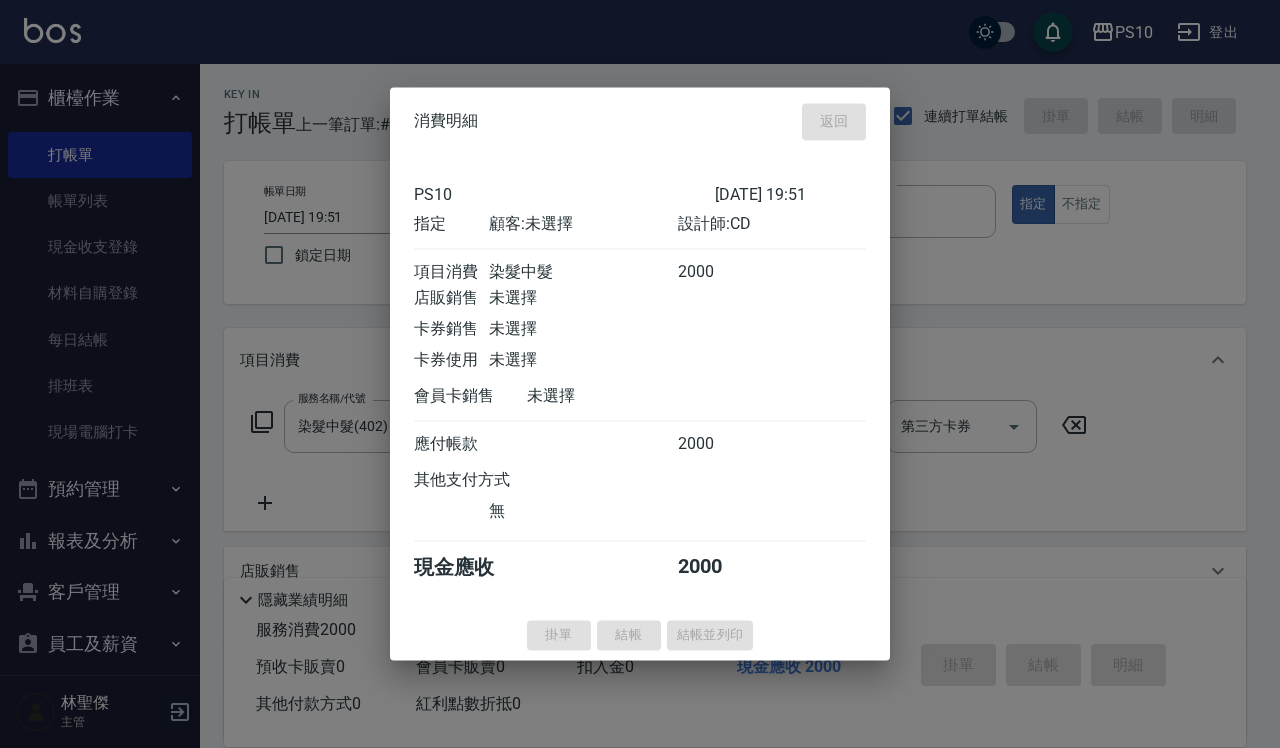 type 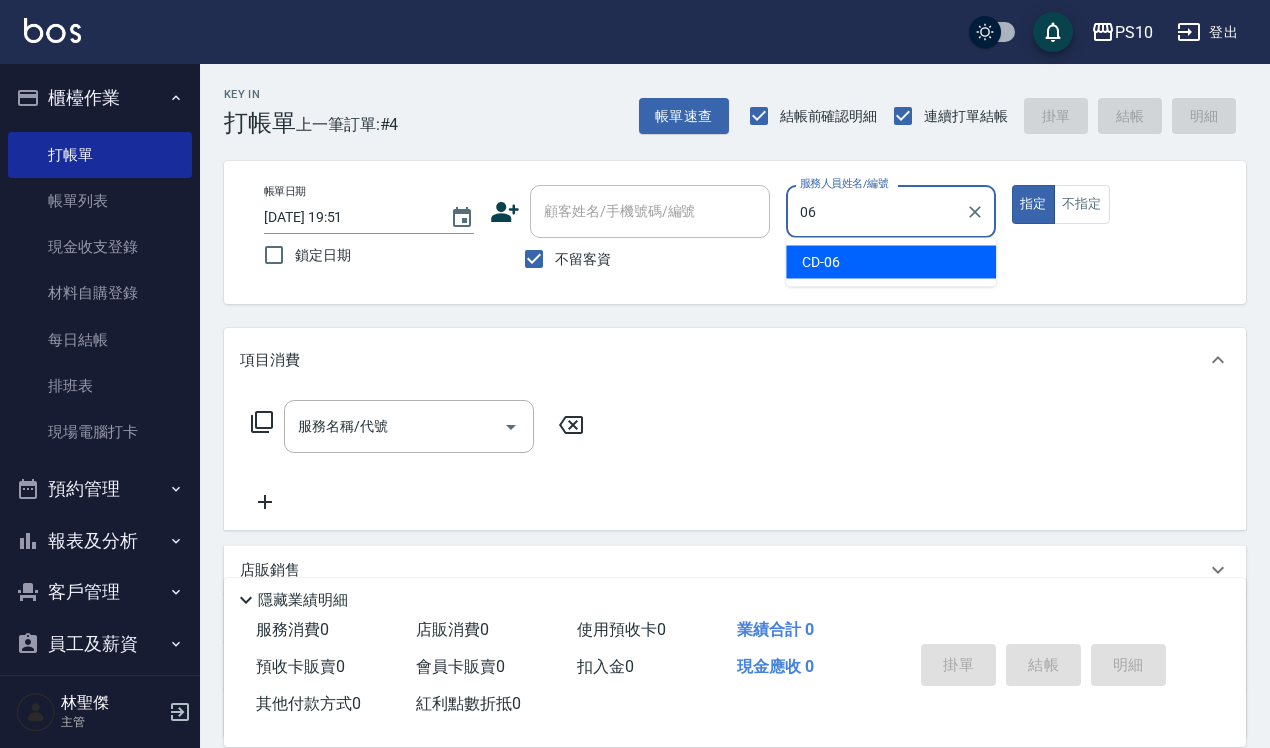 type on "CD-06" 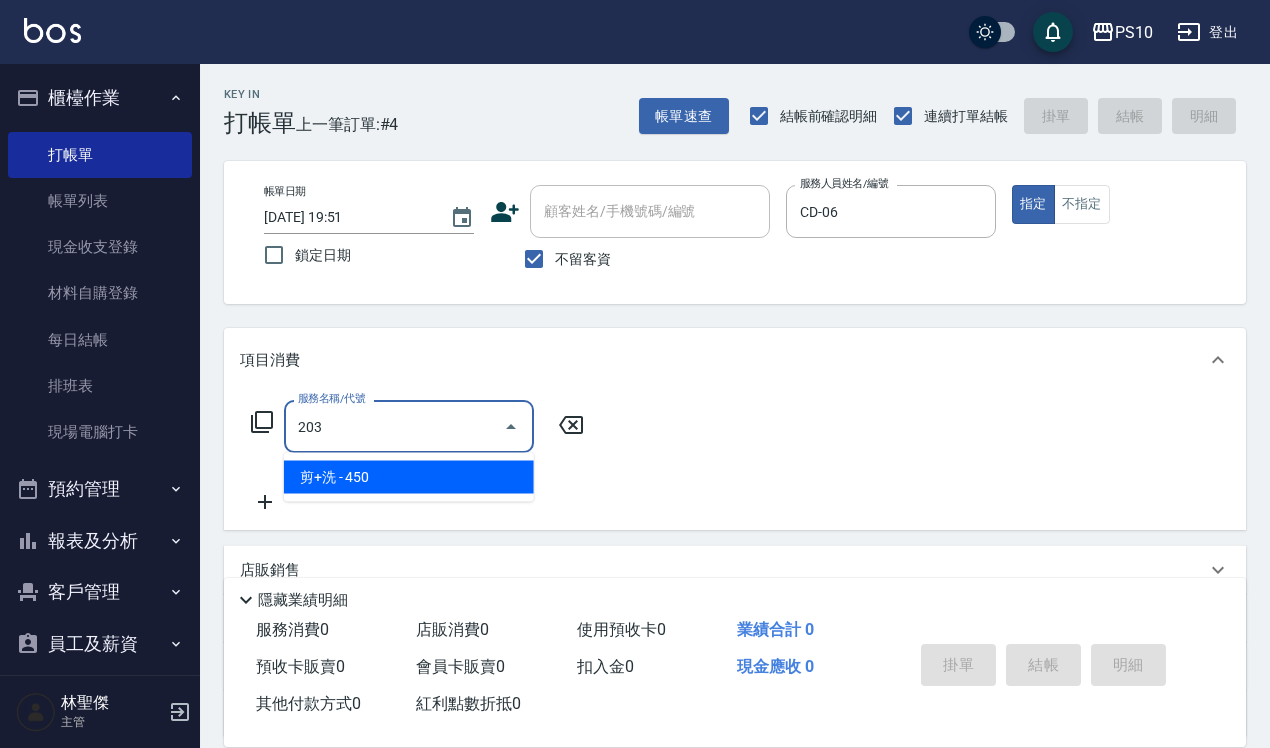 type on "剪+洗(203)" 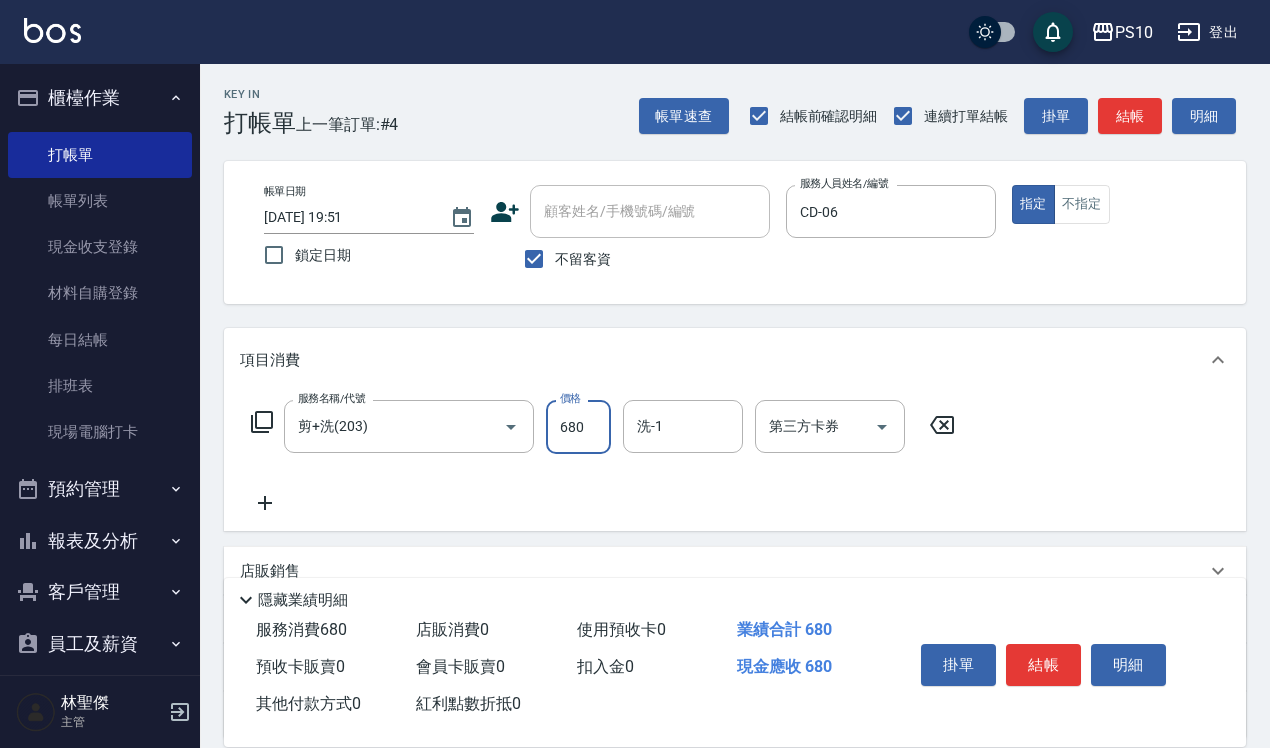type on "680" 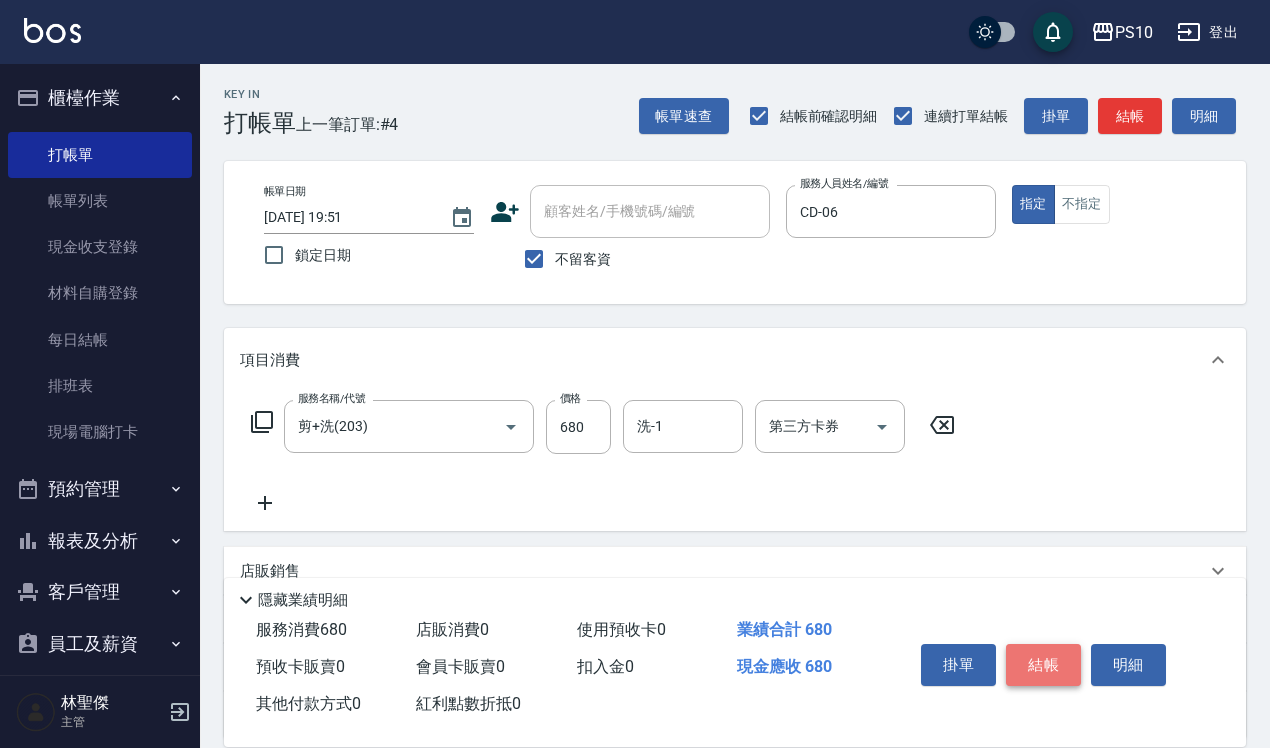 click on "結帳" at bounding box center [1043, 665] 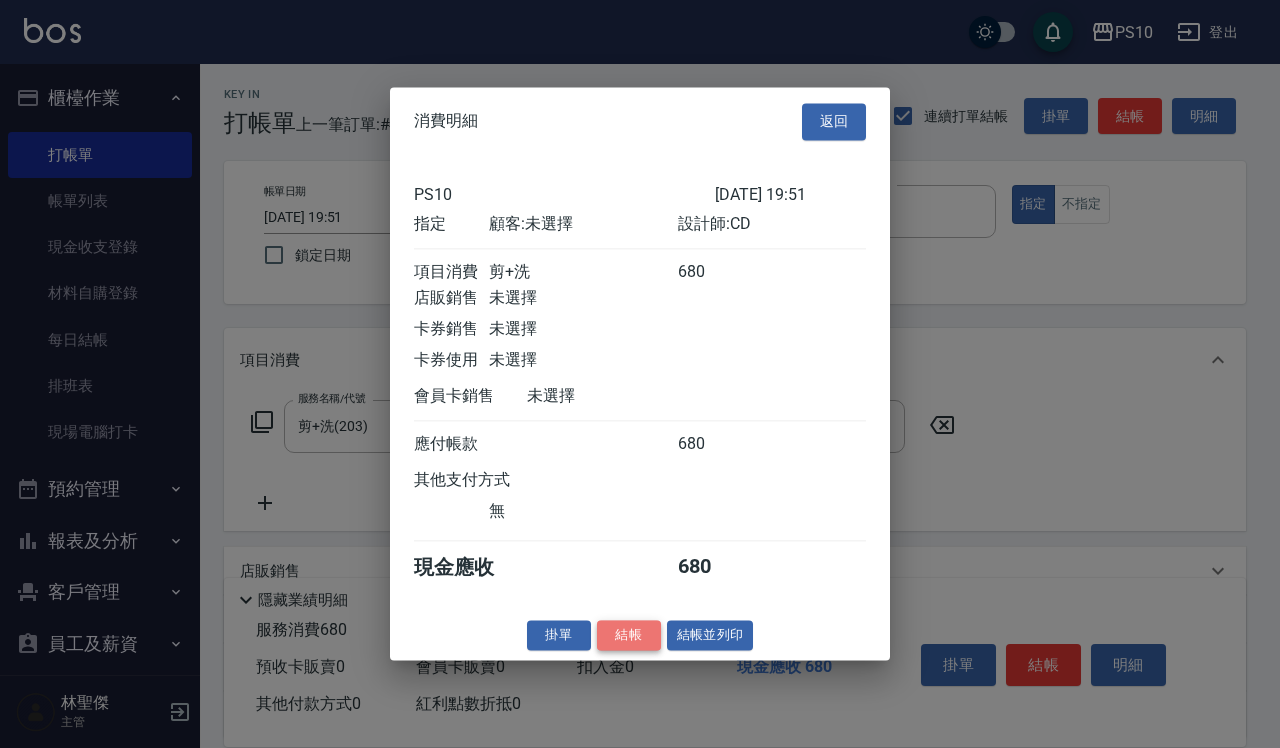 click on "結帳" at bounding box center (629, 635) 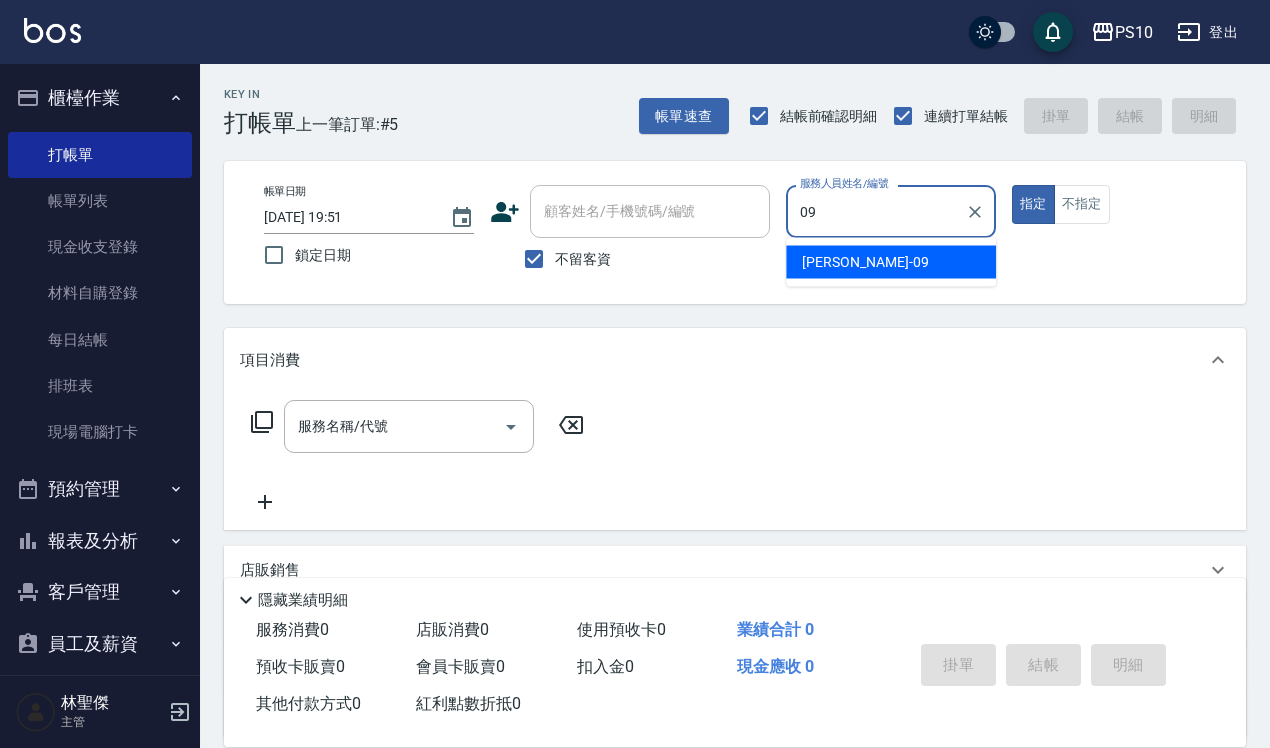 type on "[PERSON_NAME]-09" 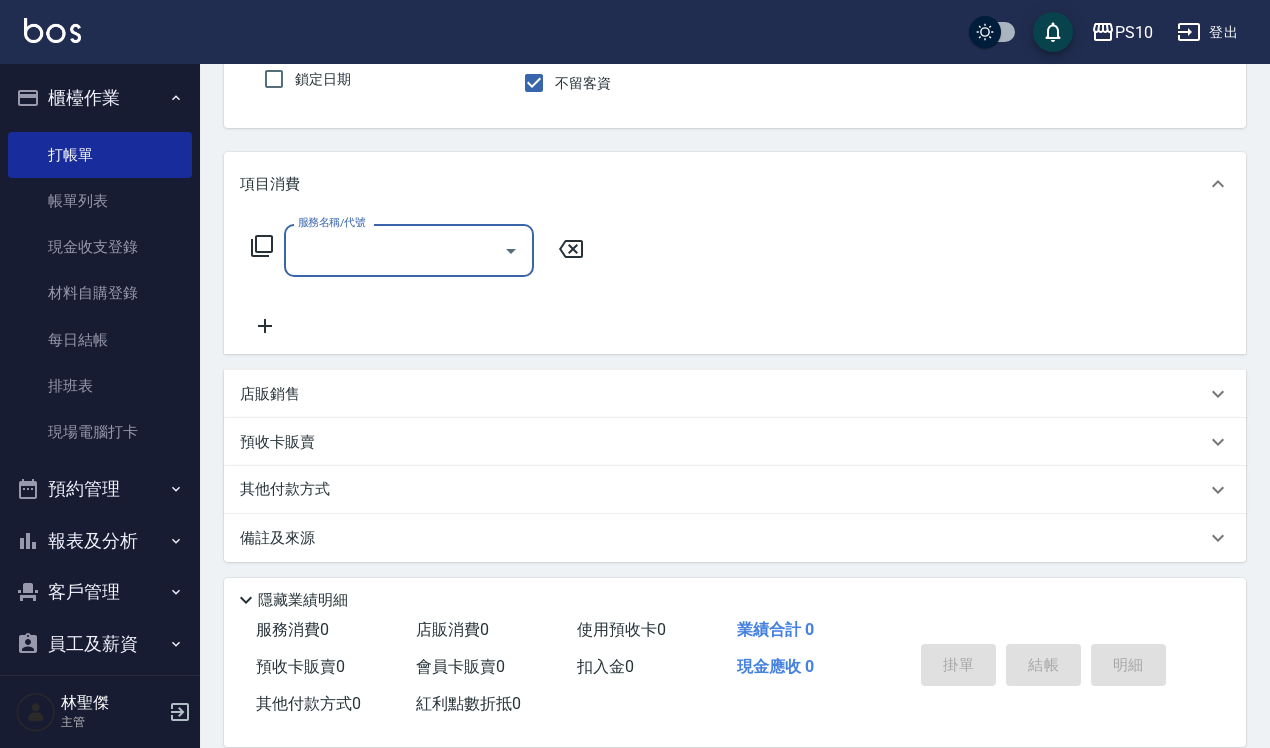 scroll, scrollTop: 180, scrollLeft: 0, axis: vertical 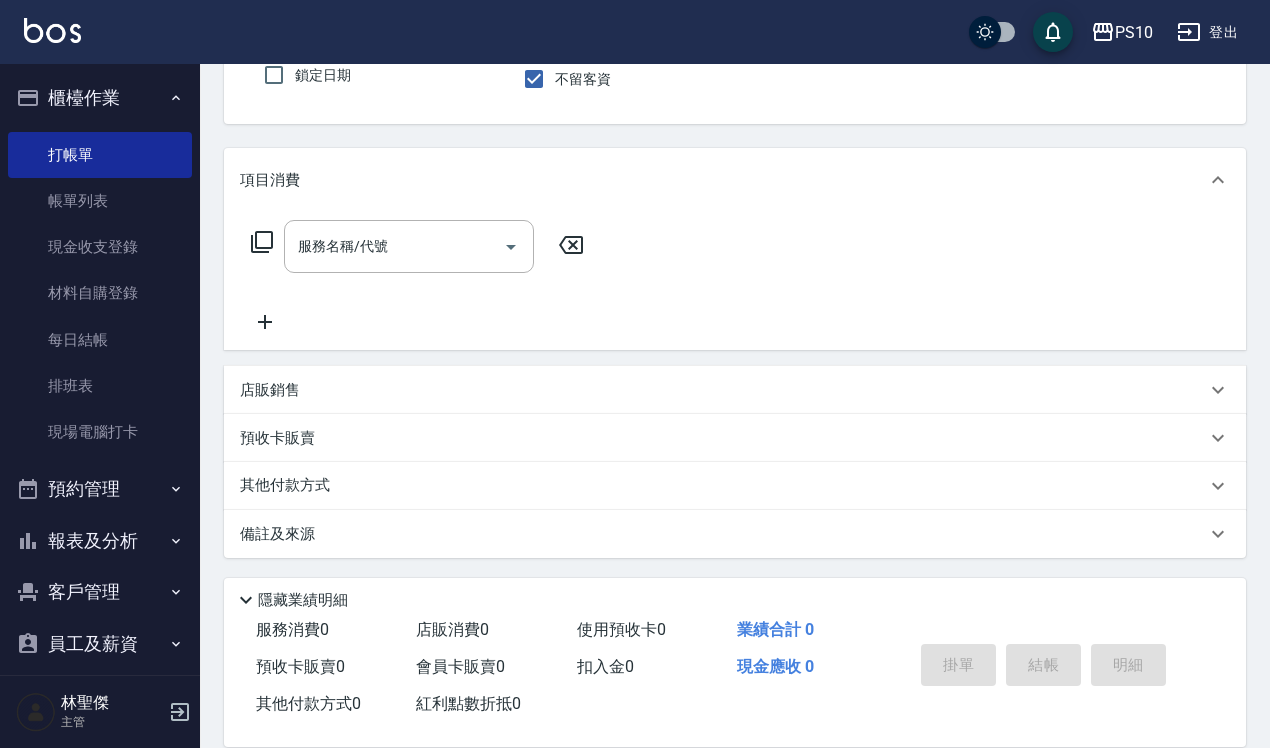 click on "店販銷售" at bounding box center (723, 390) 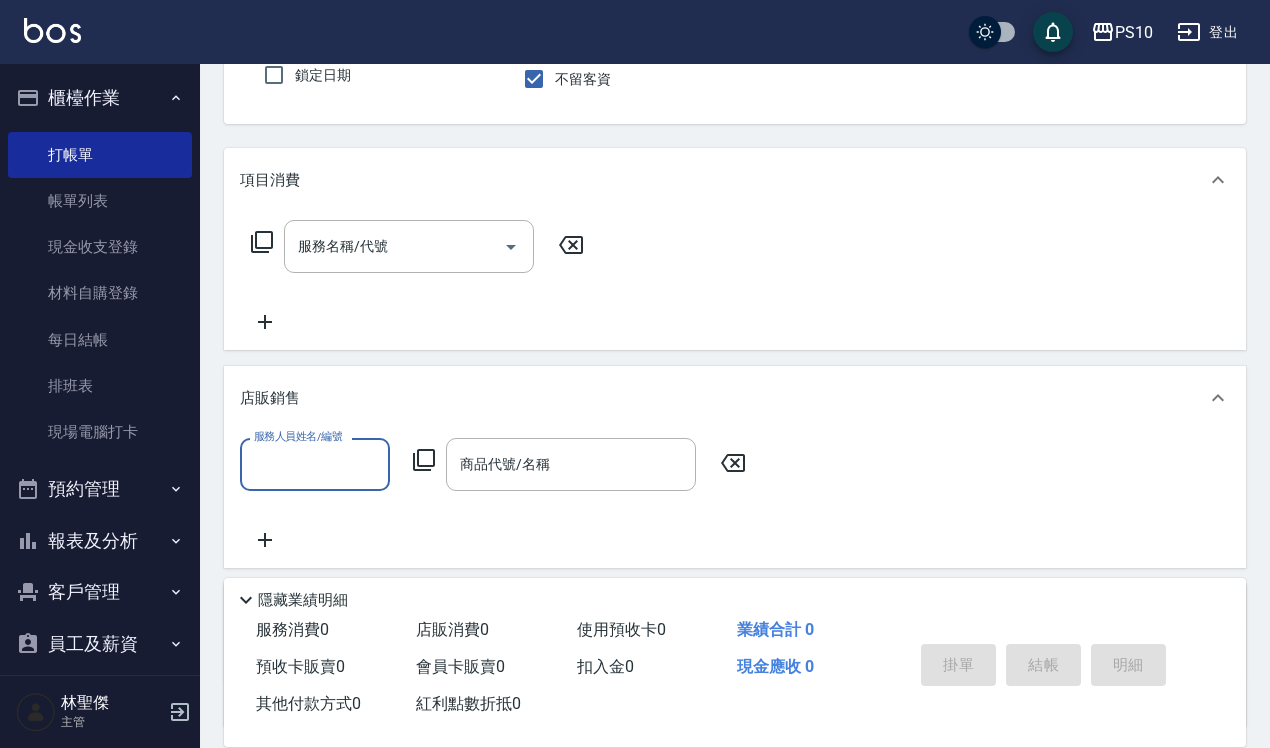 scroll, scrollTop: 0, scrollLeft: 0, axis: both 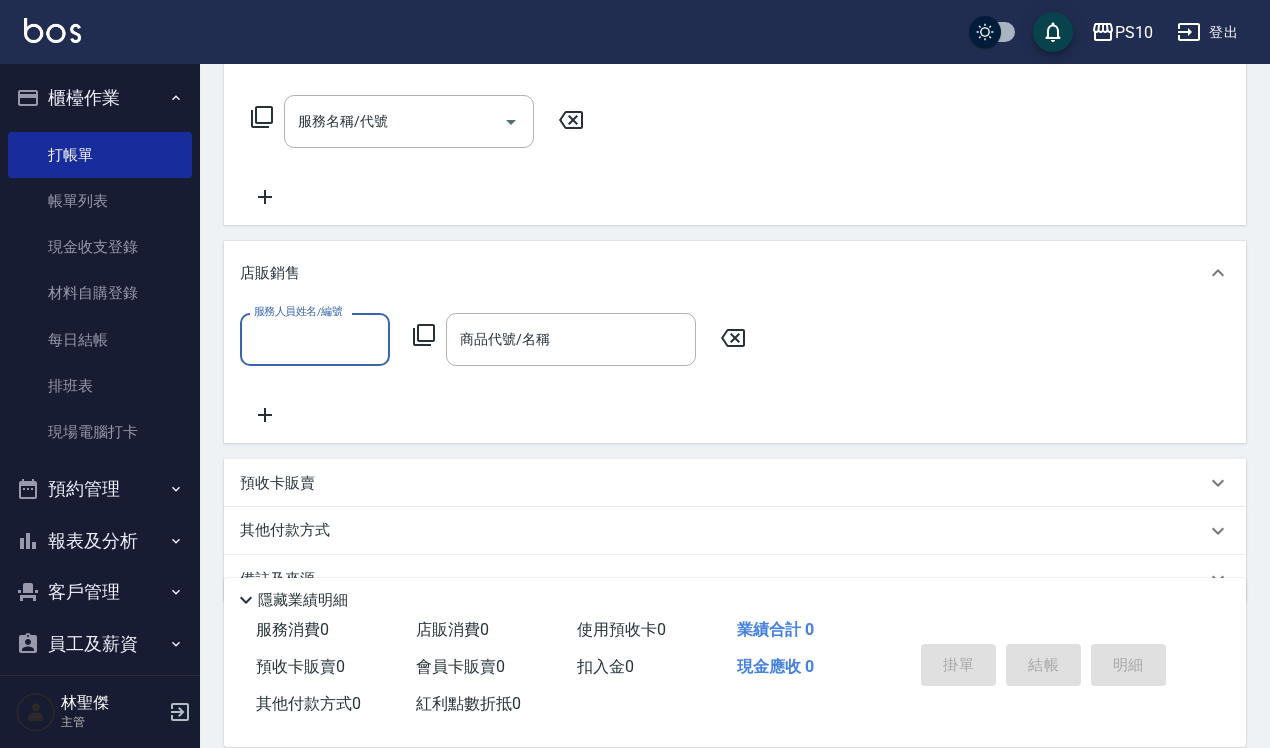 click on "服務人員姓名/編號" at bounding box center (315, 339) 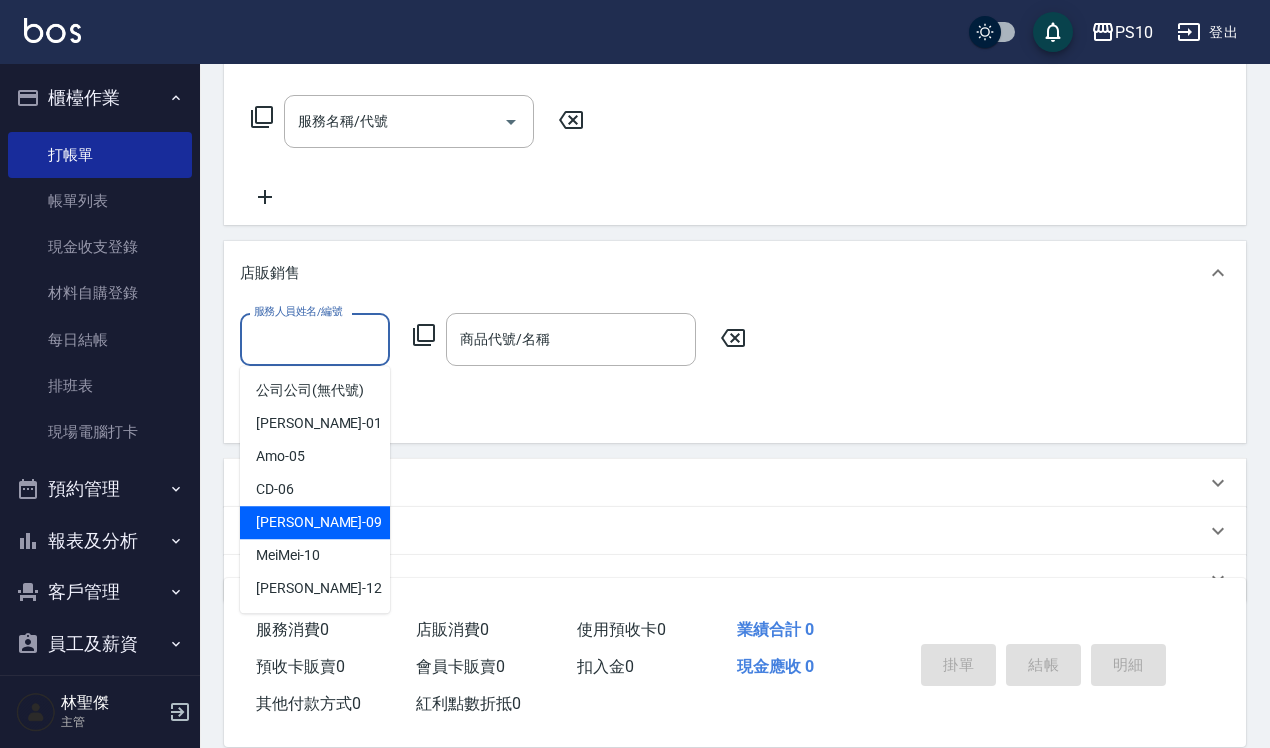 click on "[PERSON_NAME] -09" at bounding box center (315, 522) 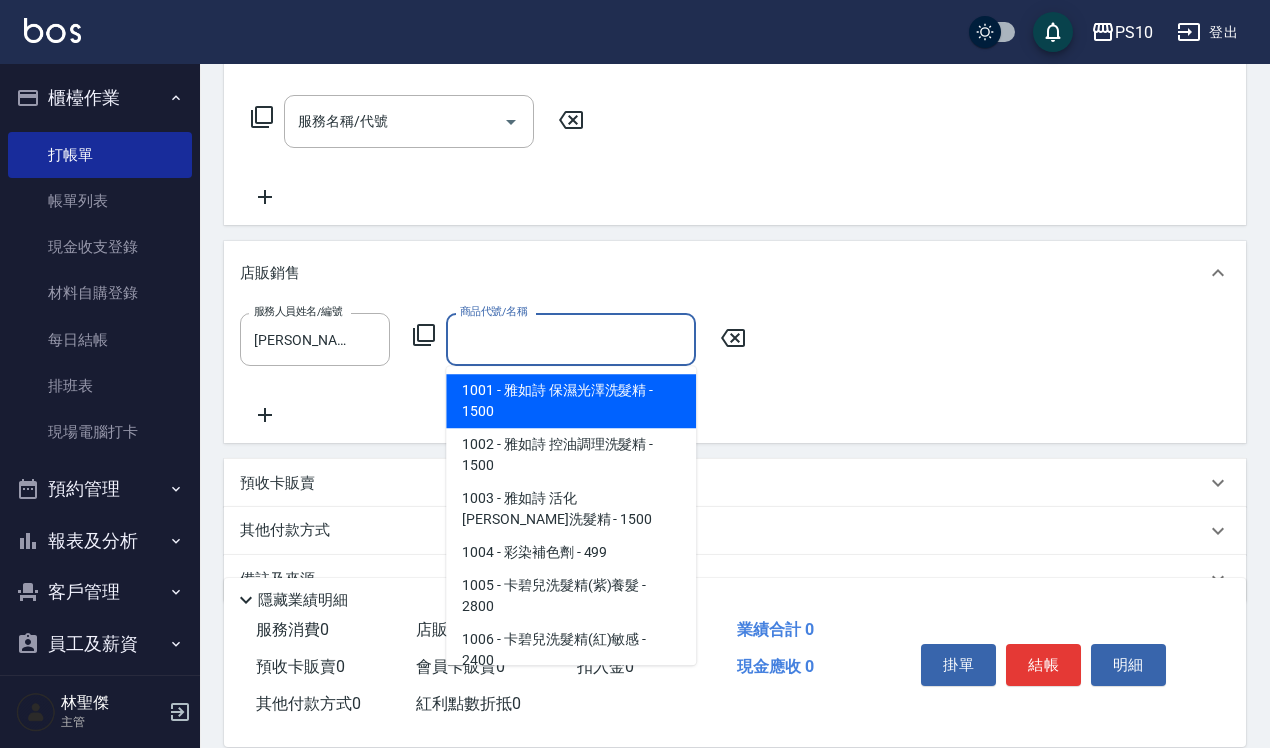 click on "商品代號/名稱 商品代號/名稱" at bounding box center (571, 339) 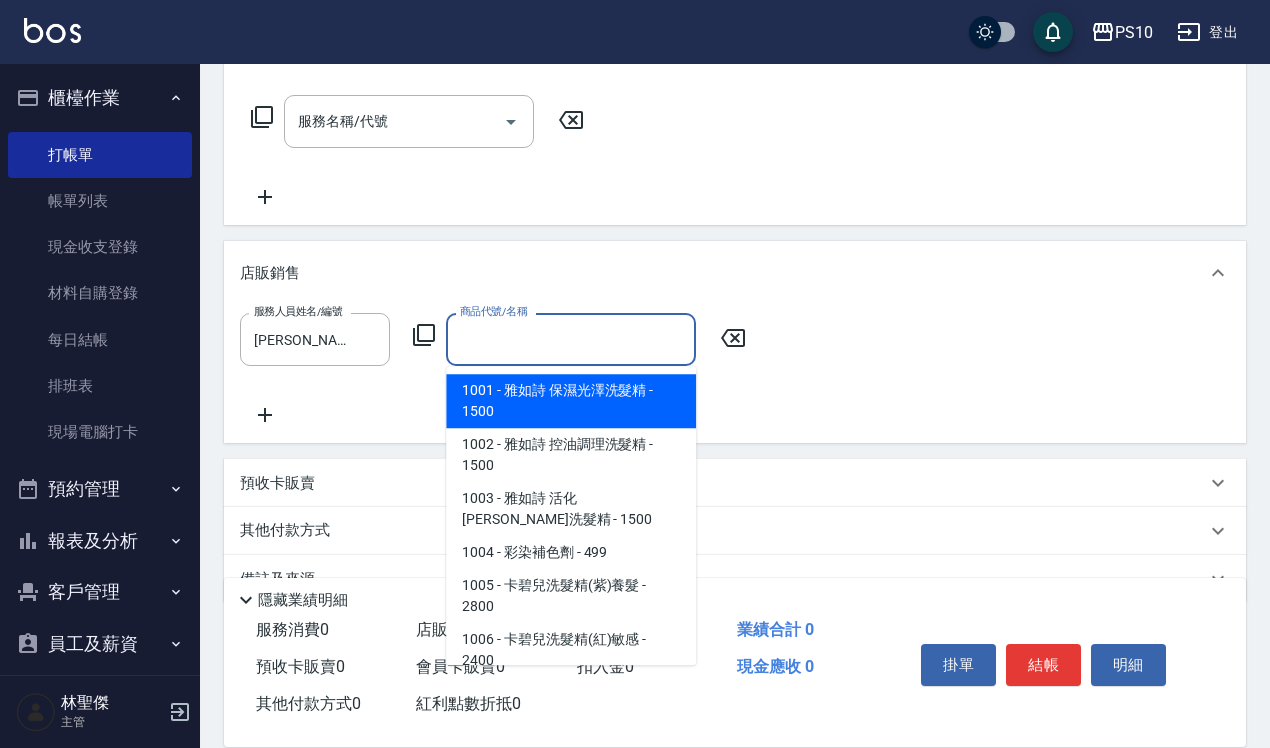 click on "1001 - 雅如詩 保濕光澤洗髮精 - 1500" at bounding box center [571, 401] 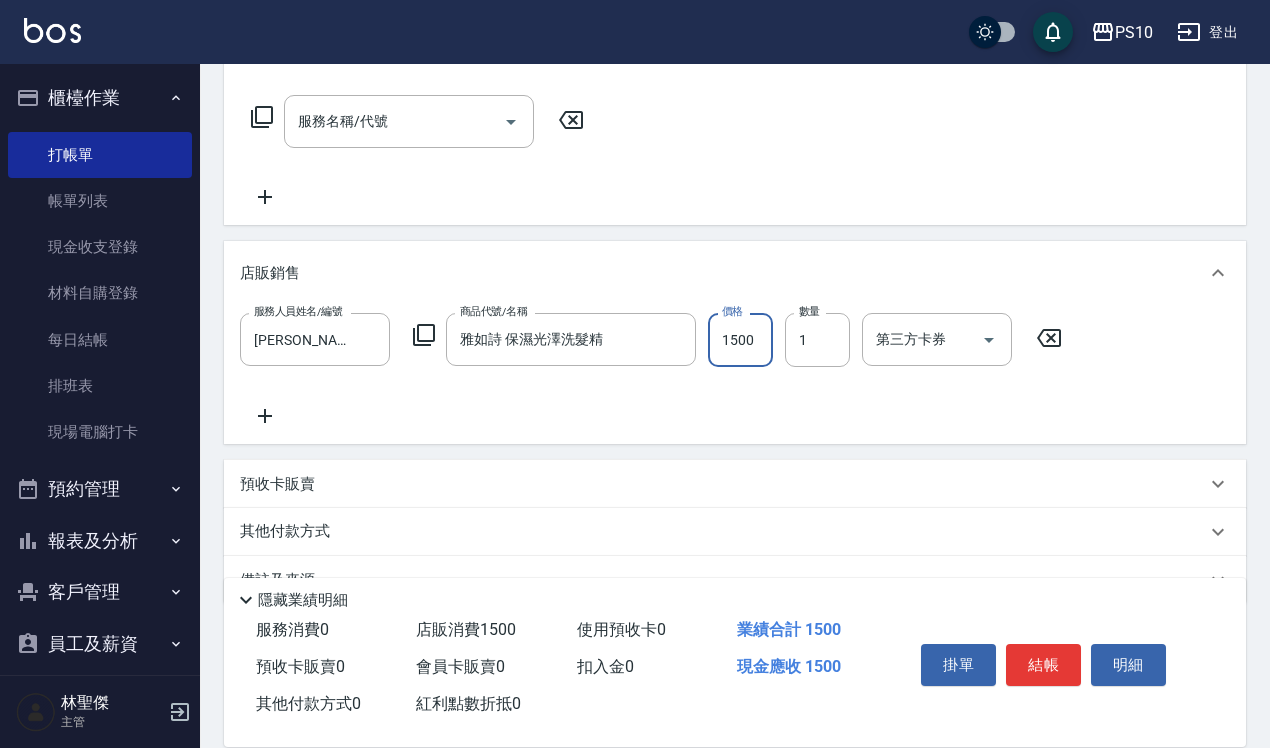 click on "1500" at bounding box center (740, 340) 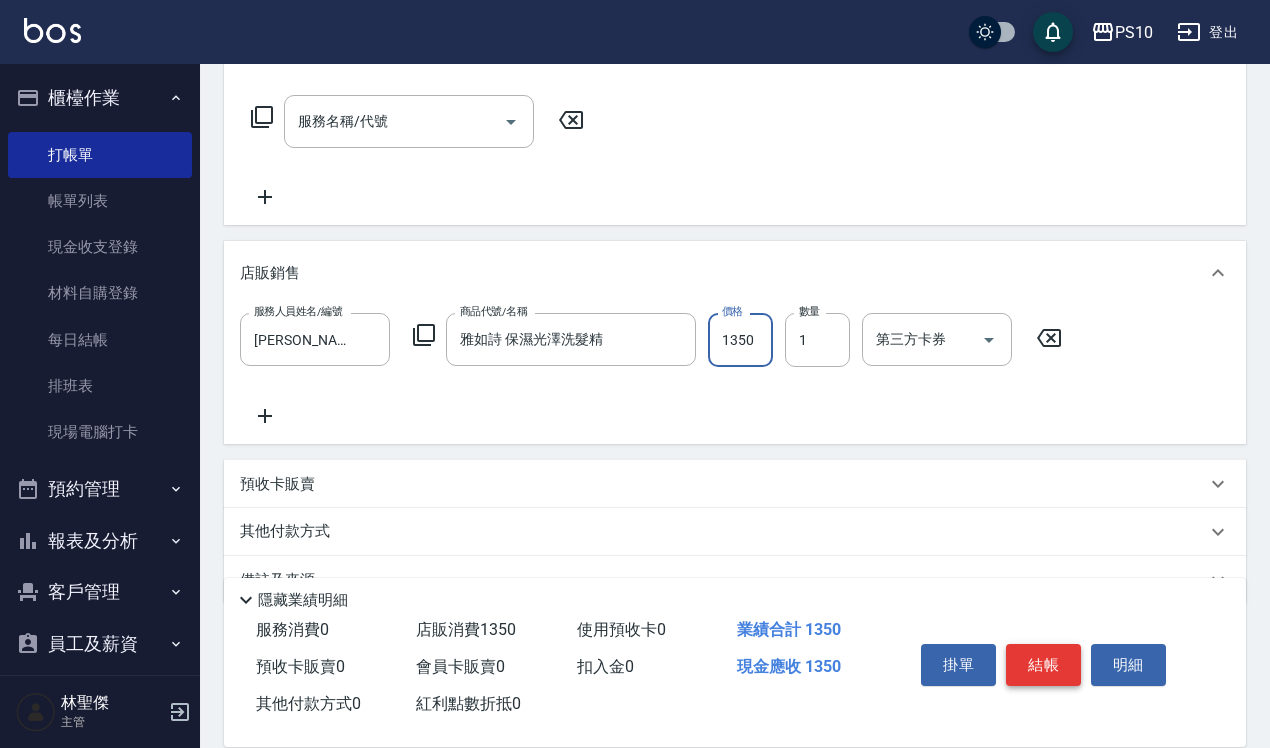 type on "1350" 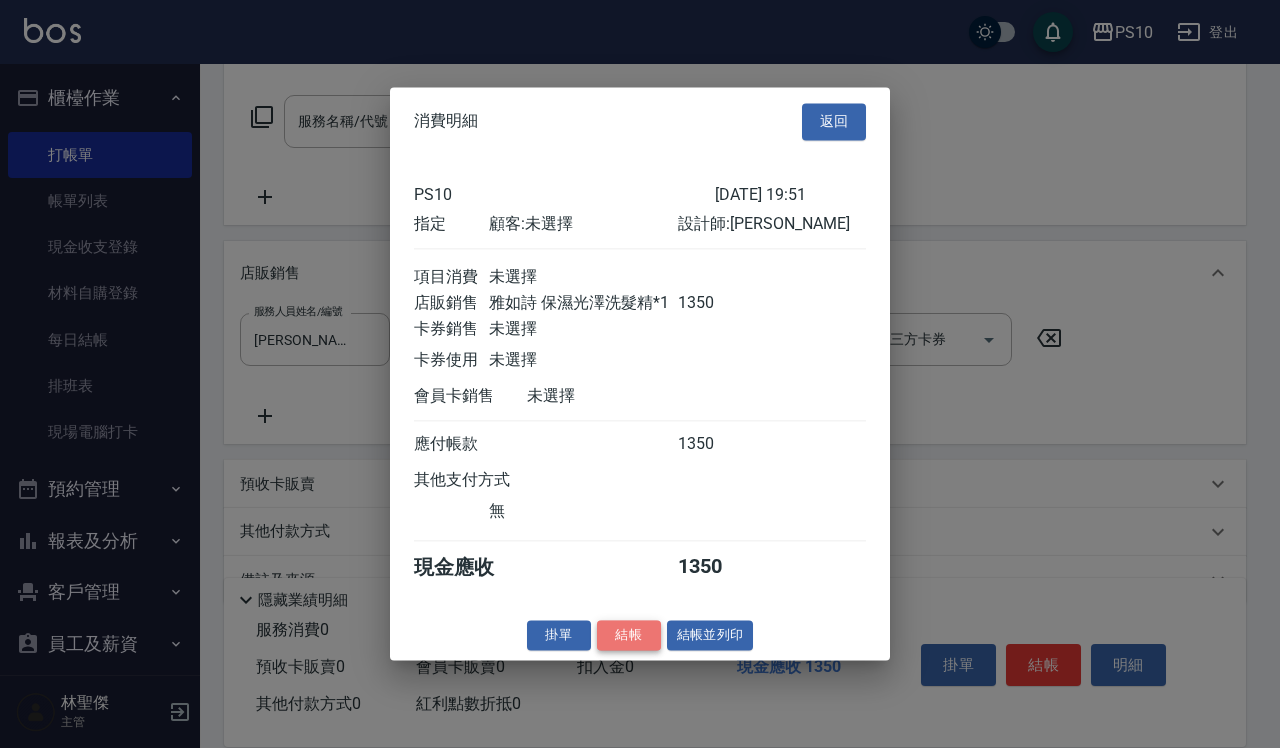 click on "結帳" at bounding box center [629, 635] 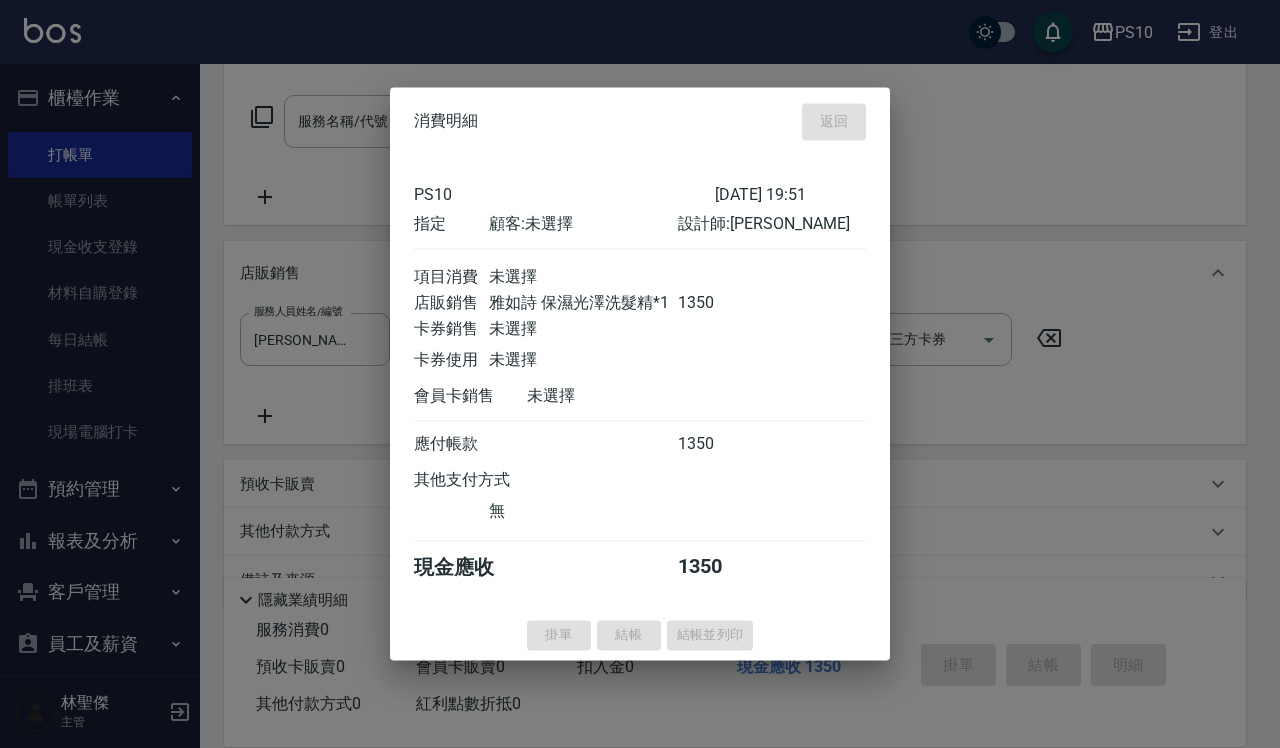 type 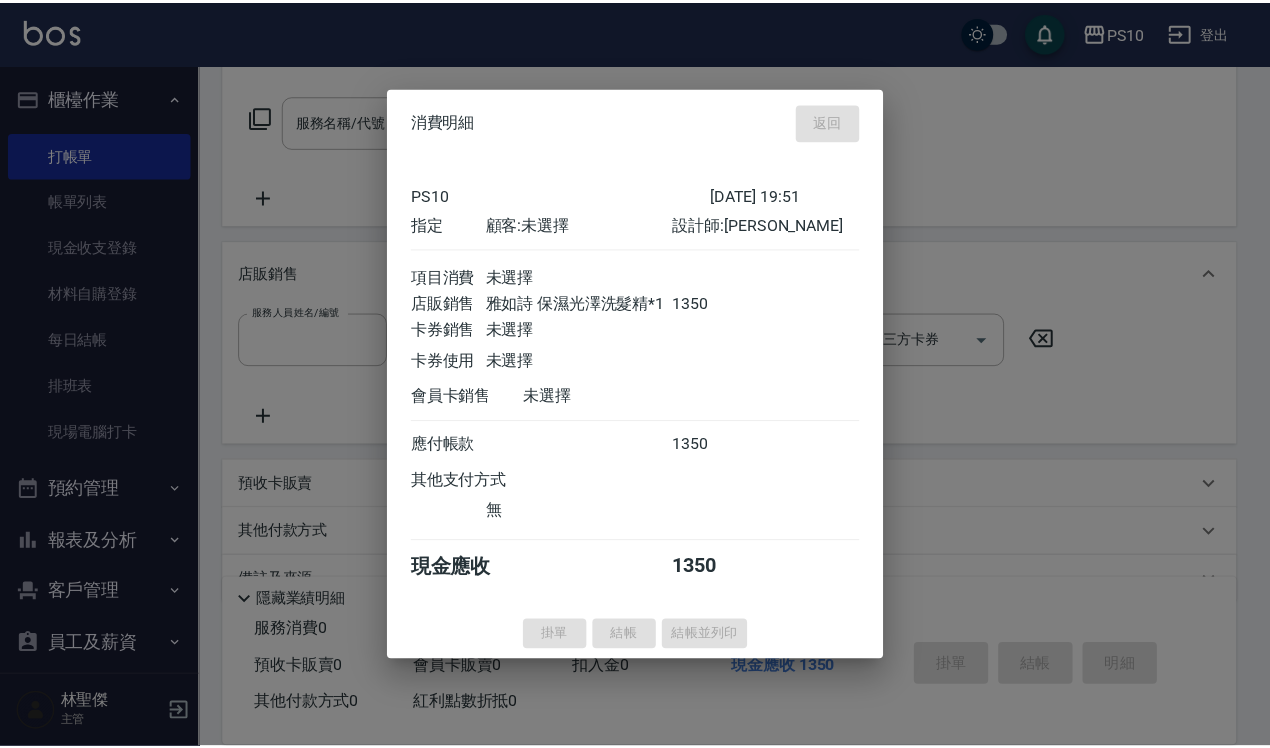 scroll, scrollTop: 0, scrollLeft: 0, axis: both 